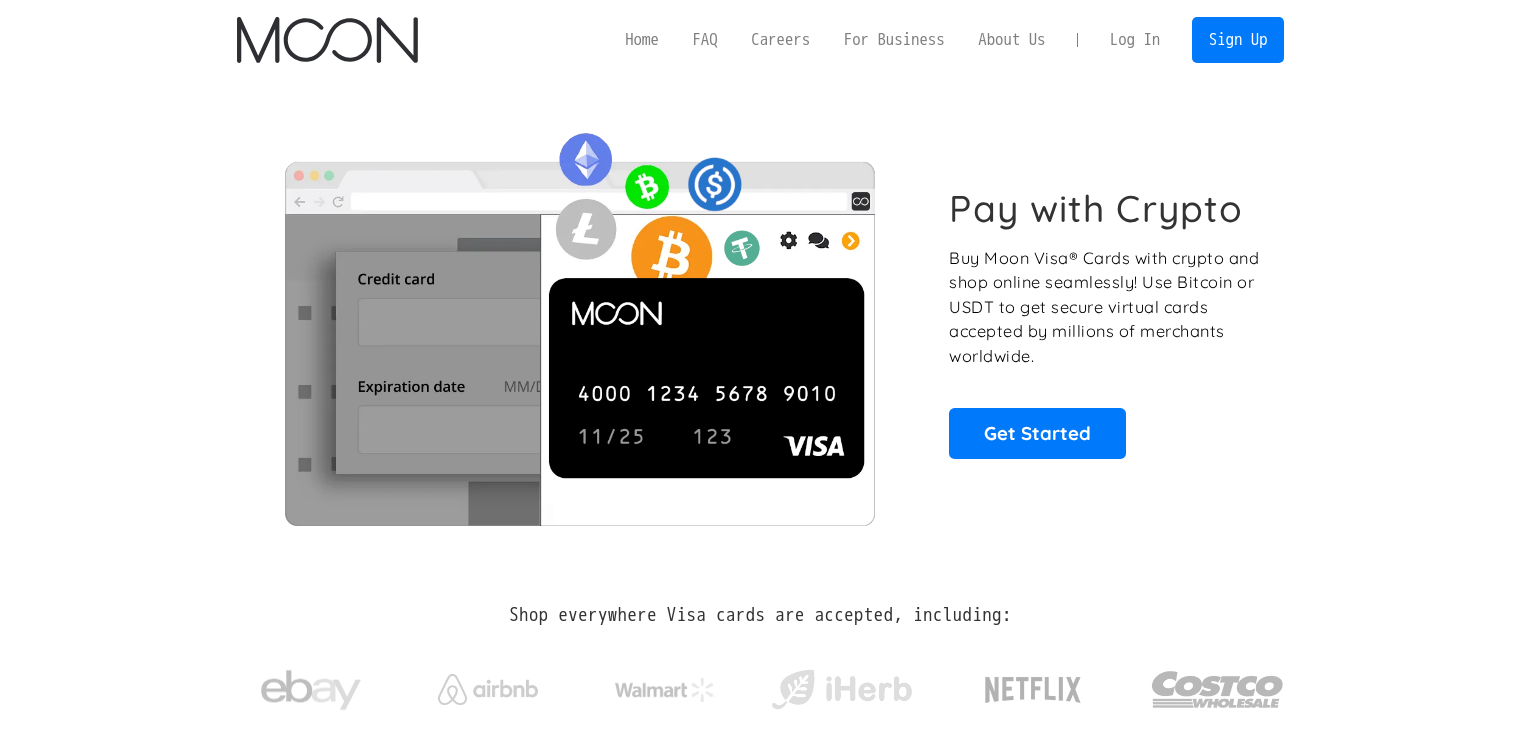 scroll, scrollTop: 0, scrollLeft: 0, axis: both 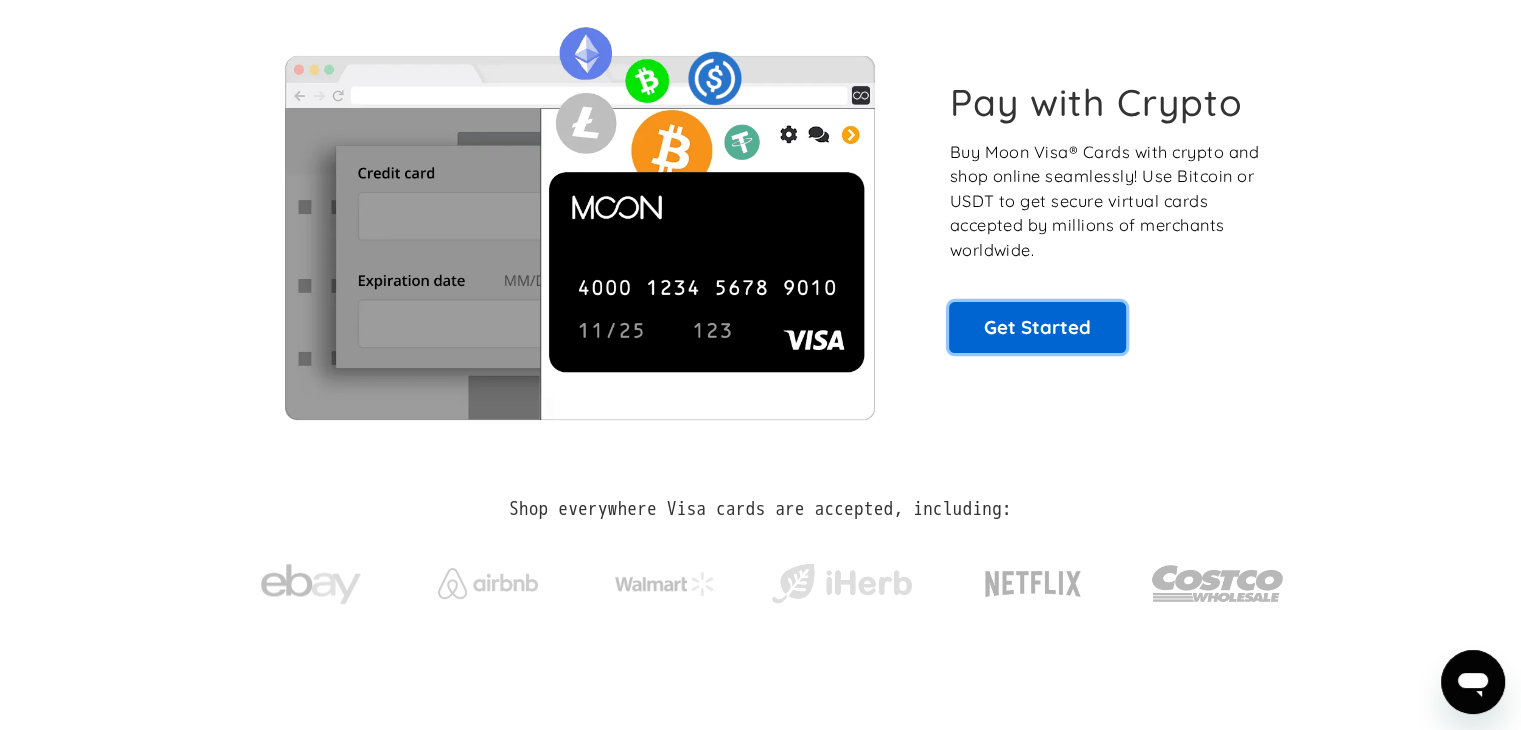 click on "Get Started" at bounding box center [1037, 327] 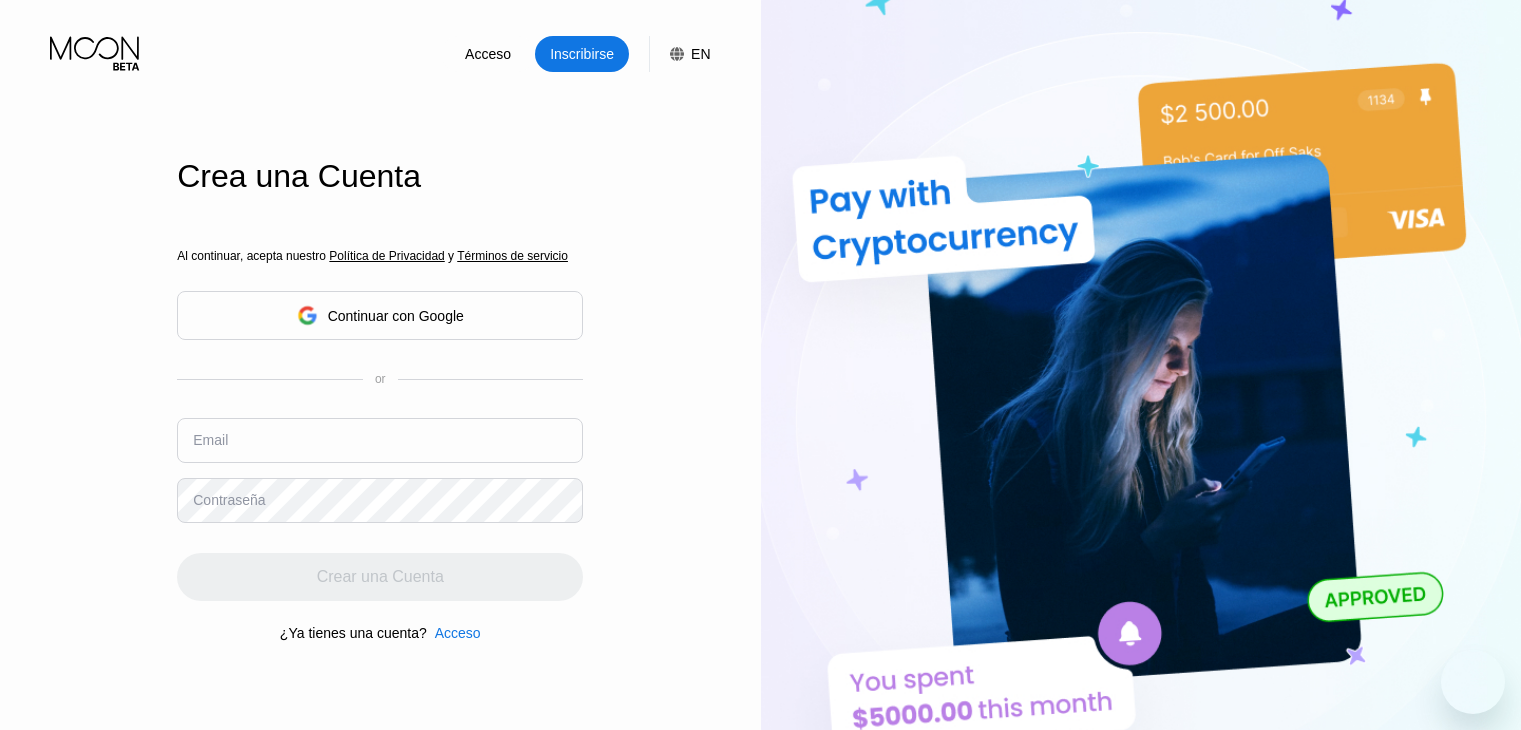 scroll, scrollTop: 0, scrollLeft: 0, axis: both 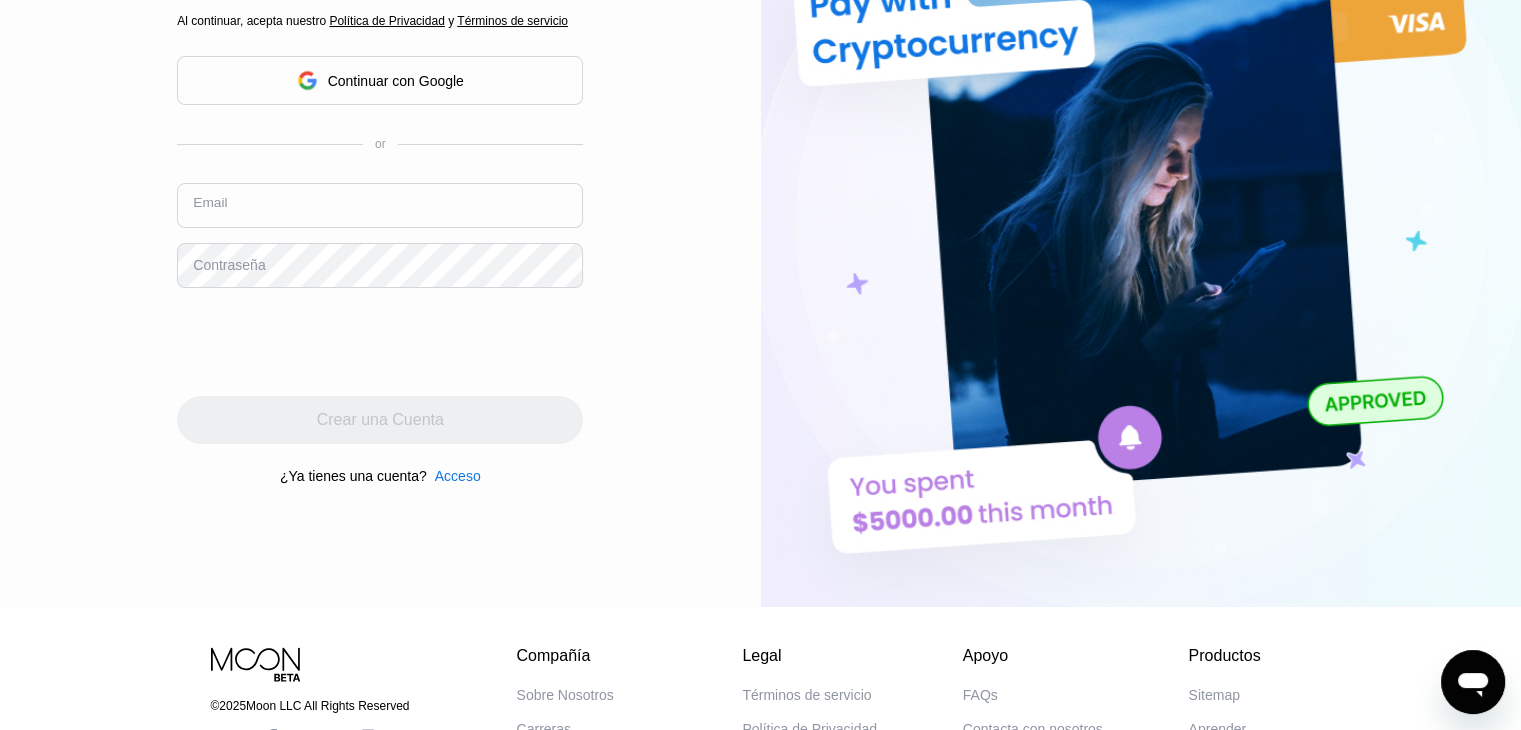 click at bounding box center (380, 205) 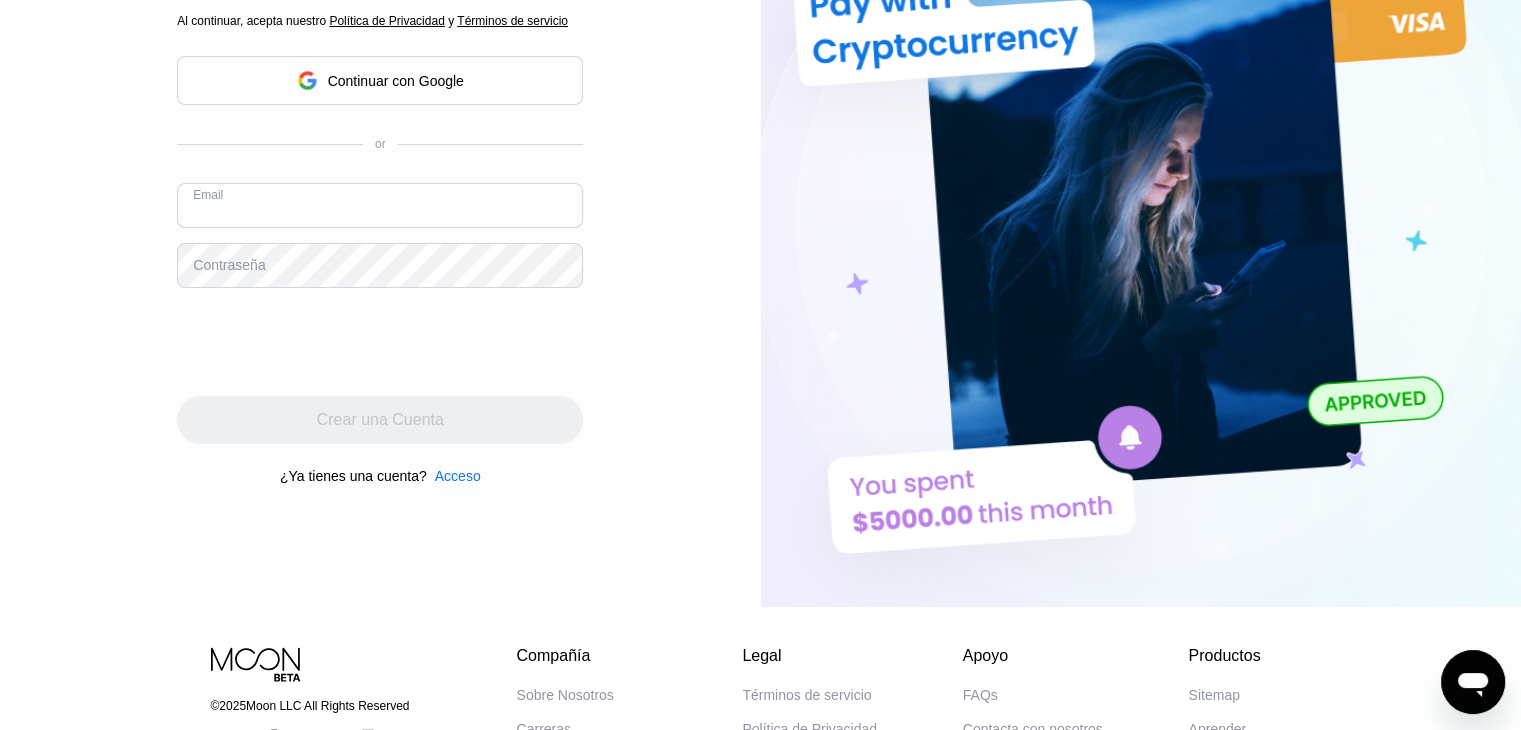 click at bounding box center (380, 205) 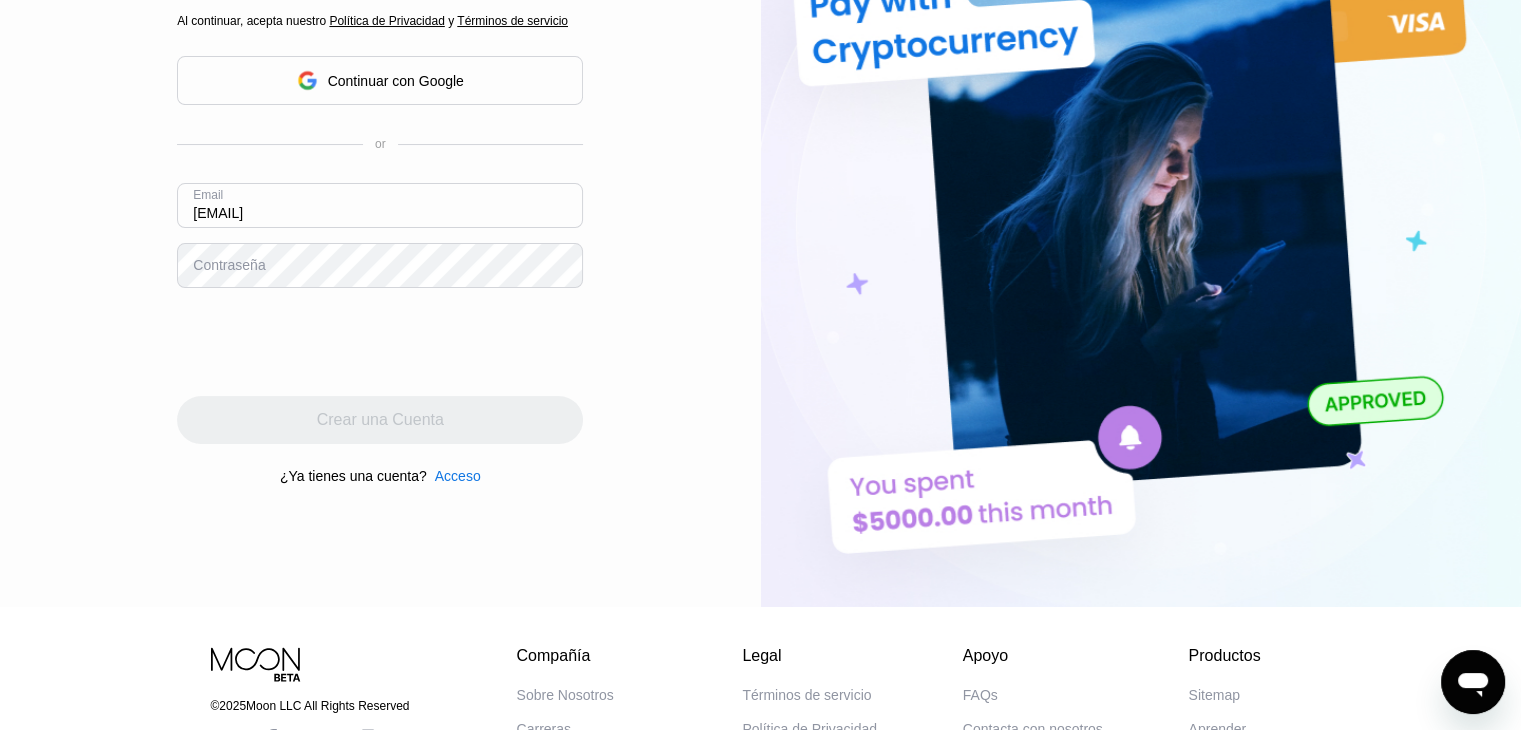 type on "xekew11356@im5z.com" 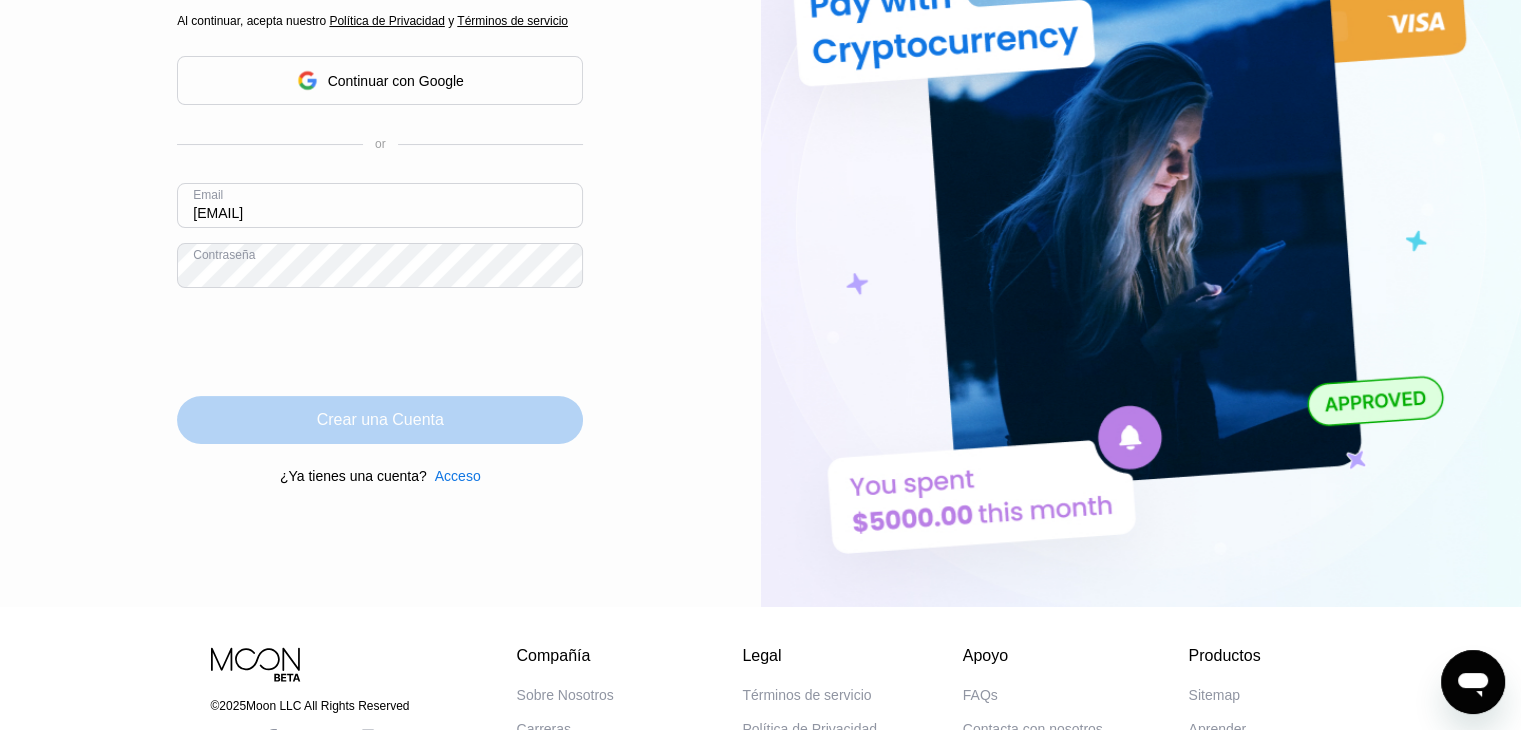 click on "Crear una Cuenta" at bounding box center [380, 420] 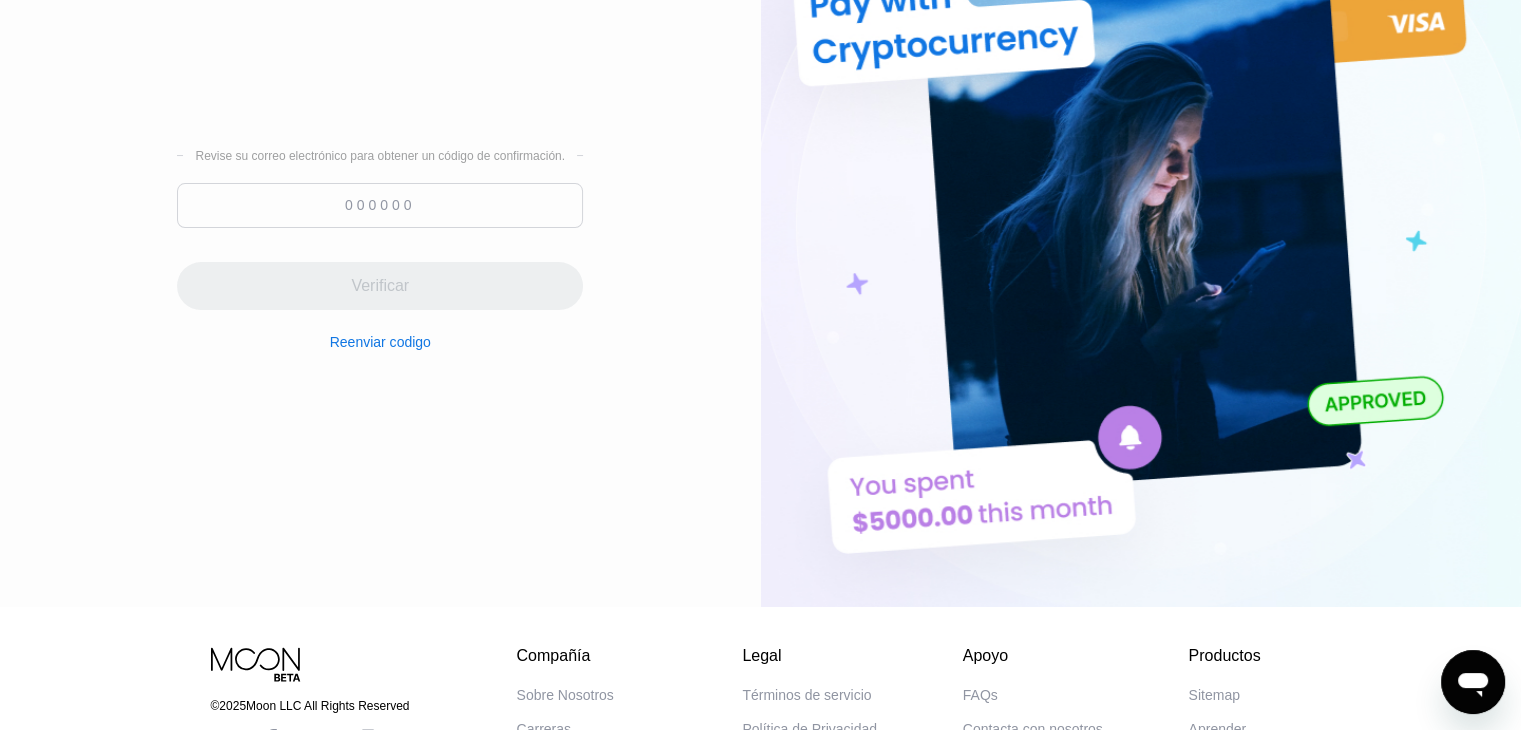 click at bounding box center (380, 205) 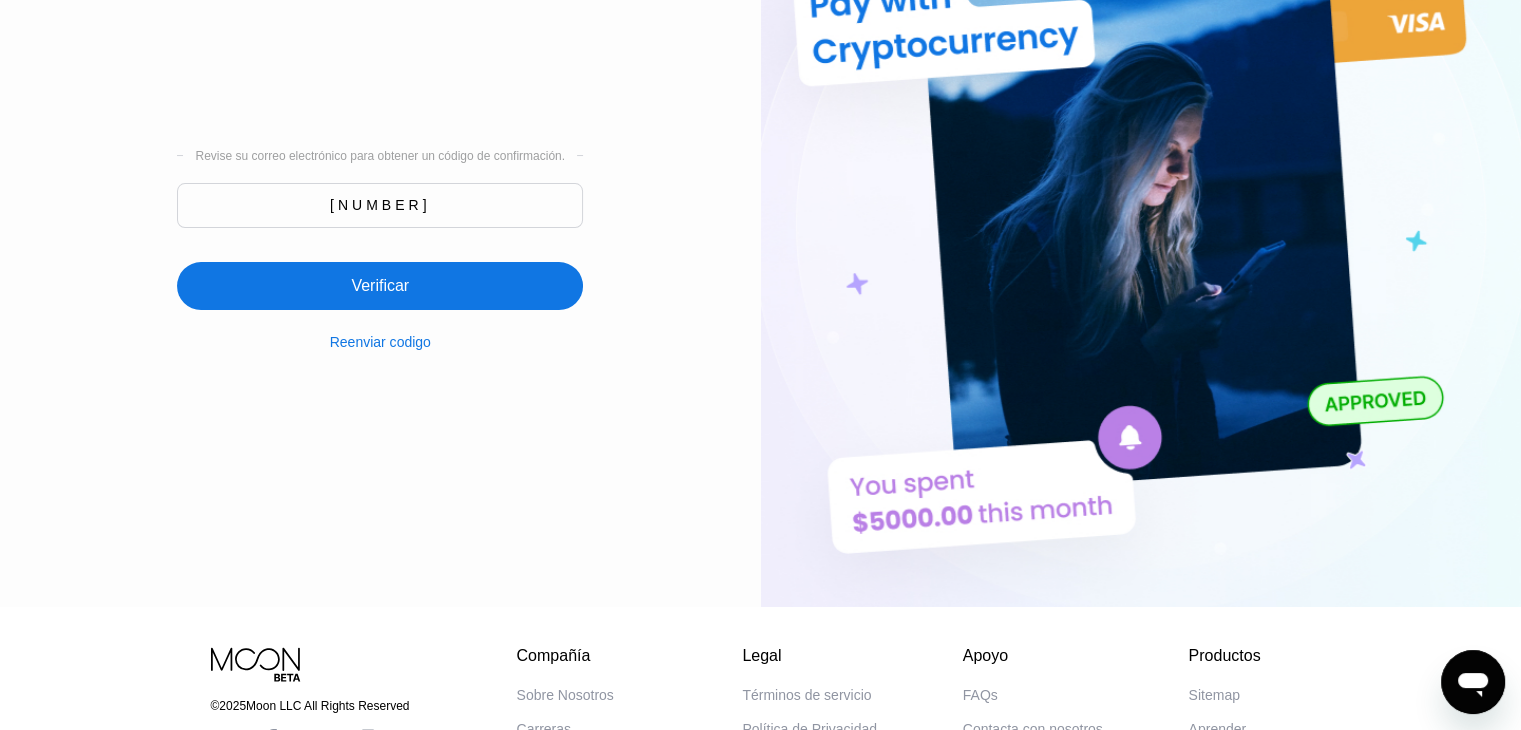 type on "427403" 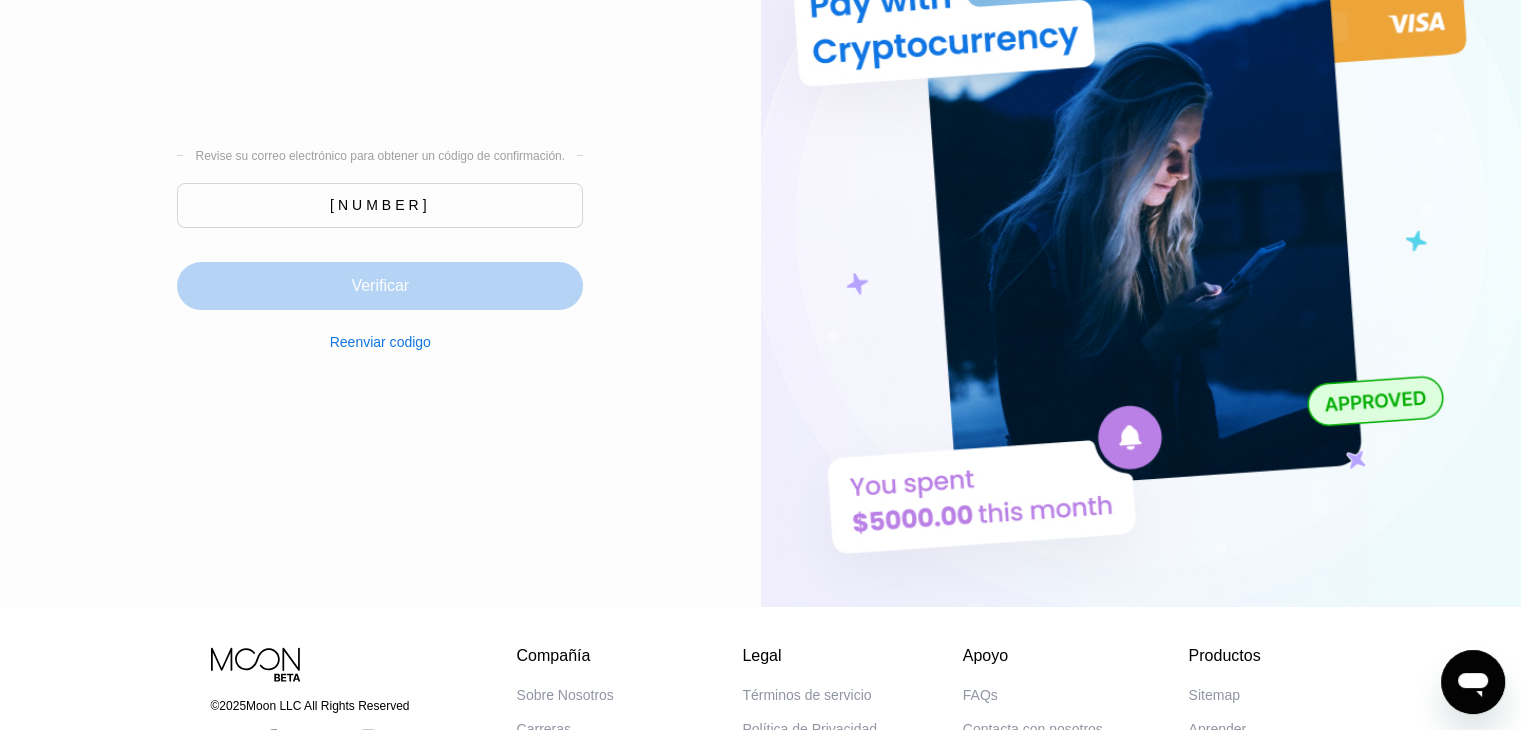 click on "Verificar" at bounding box center [380, 286] 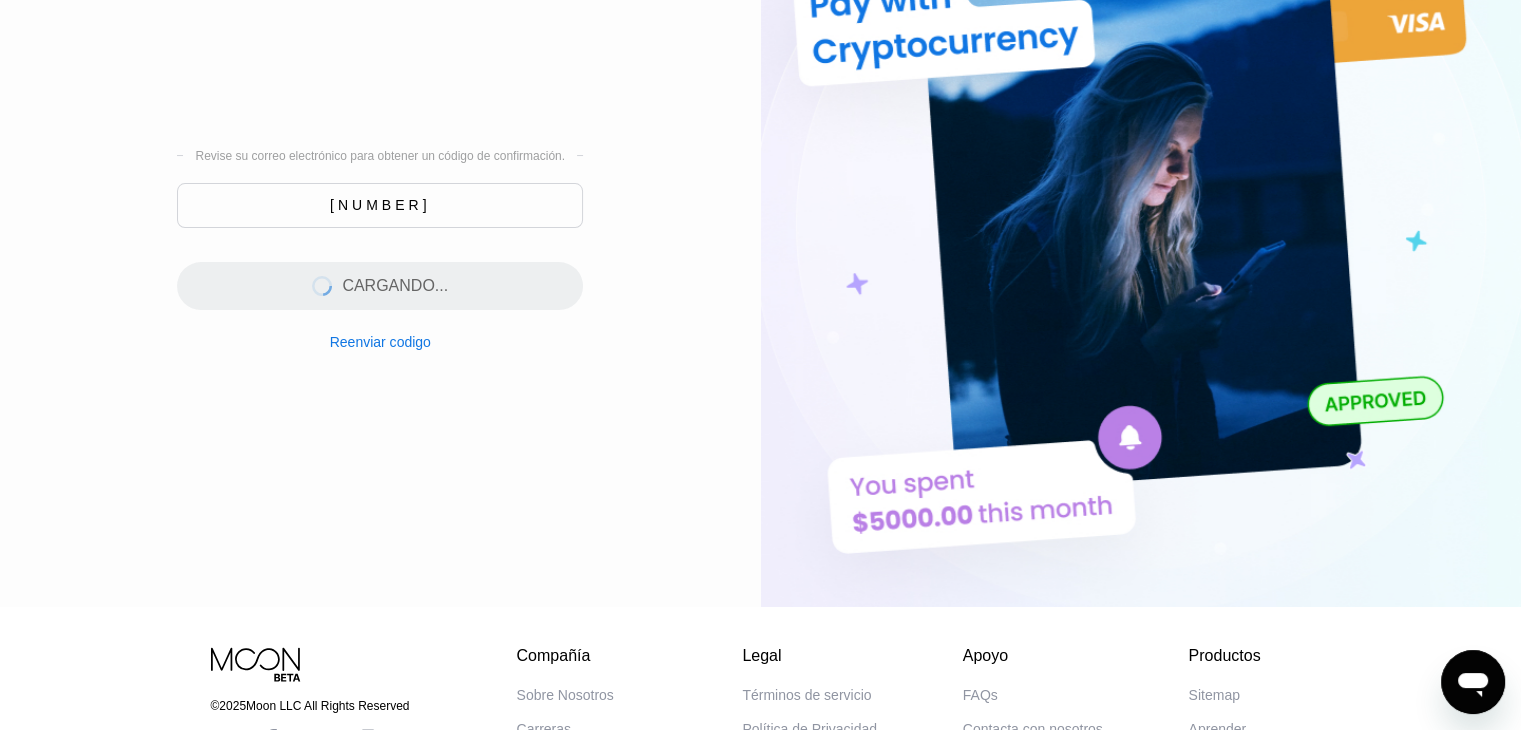 scroll, scrollTop: 0, scrollLeft: 0, axis: both 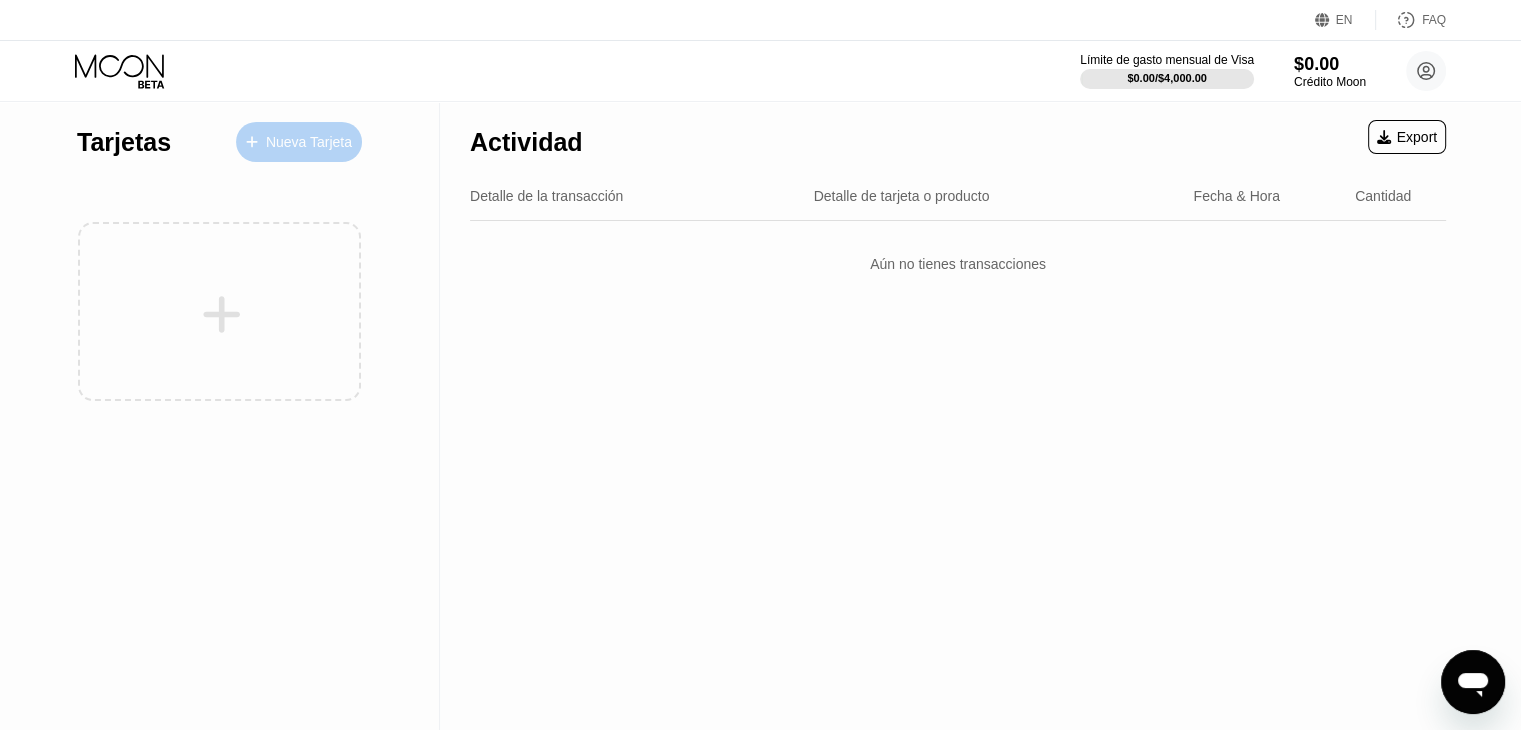 click on "Nueva Tarjeta" at bounding box center (309, 142) 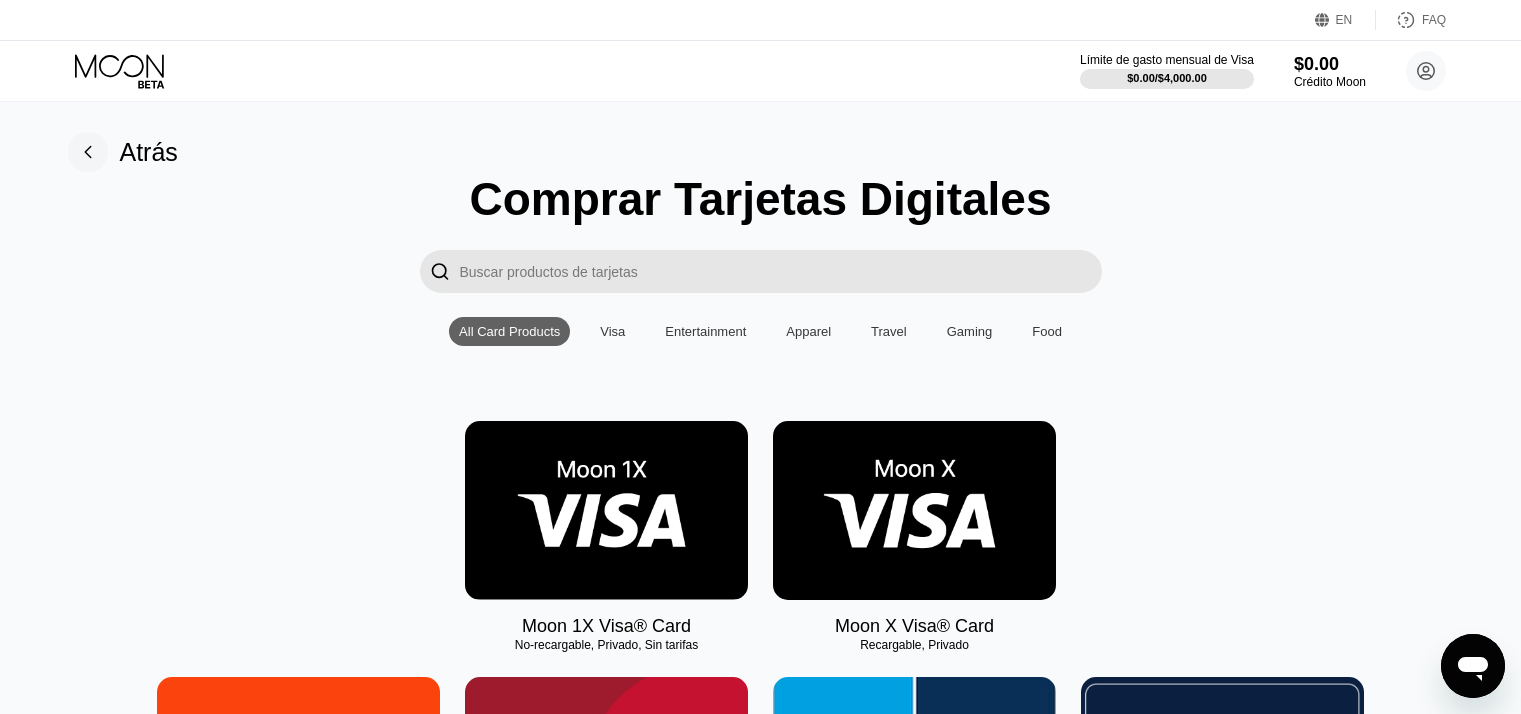 scroll, scrollTop: 52, scrollLeft: 0, axis: vertical 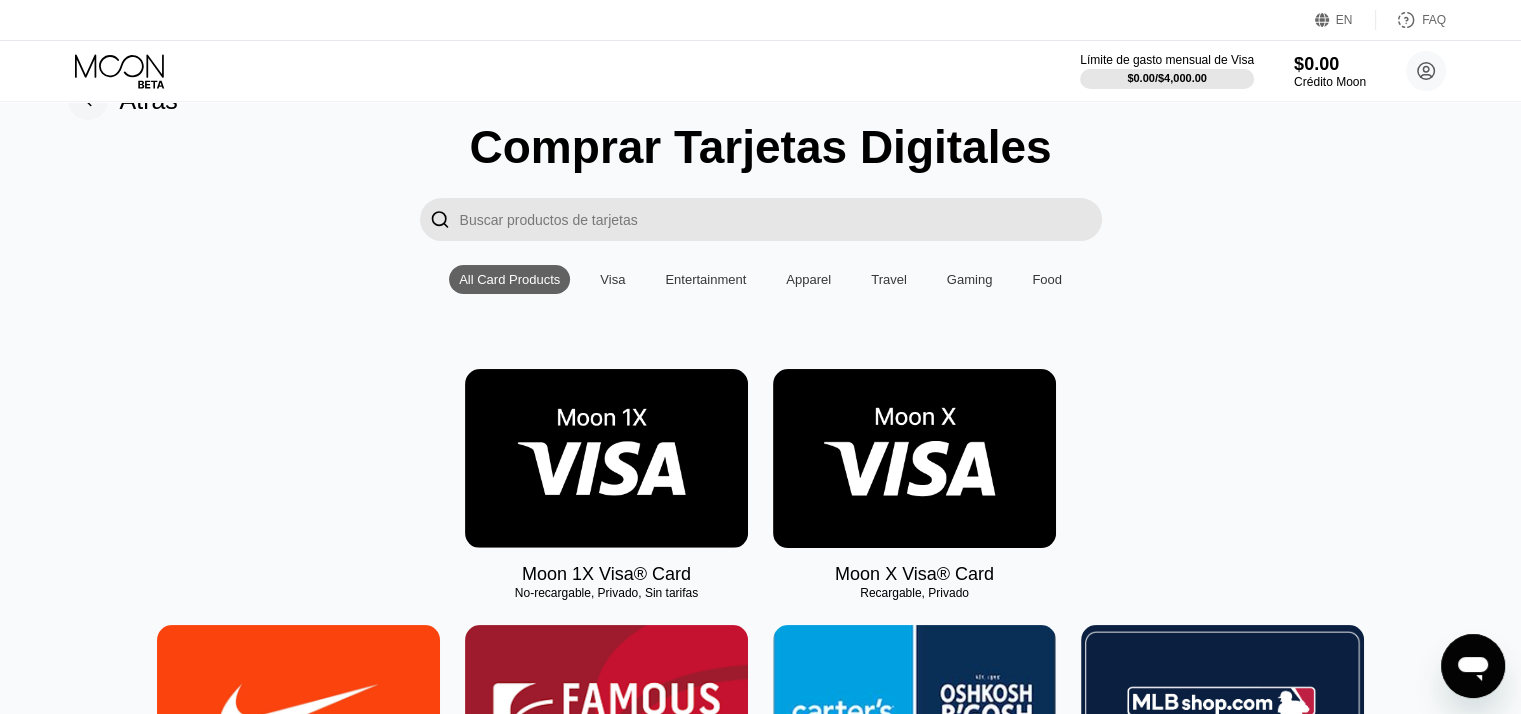 click at bounding box center (606, 458) 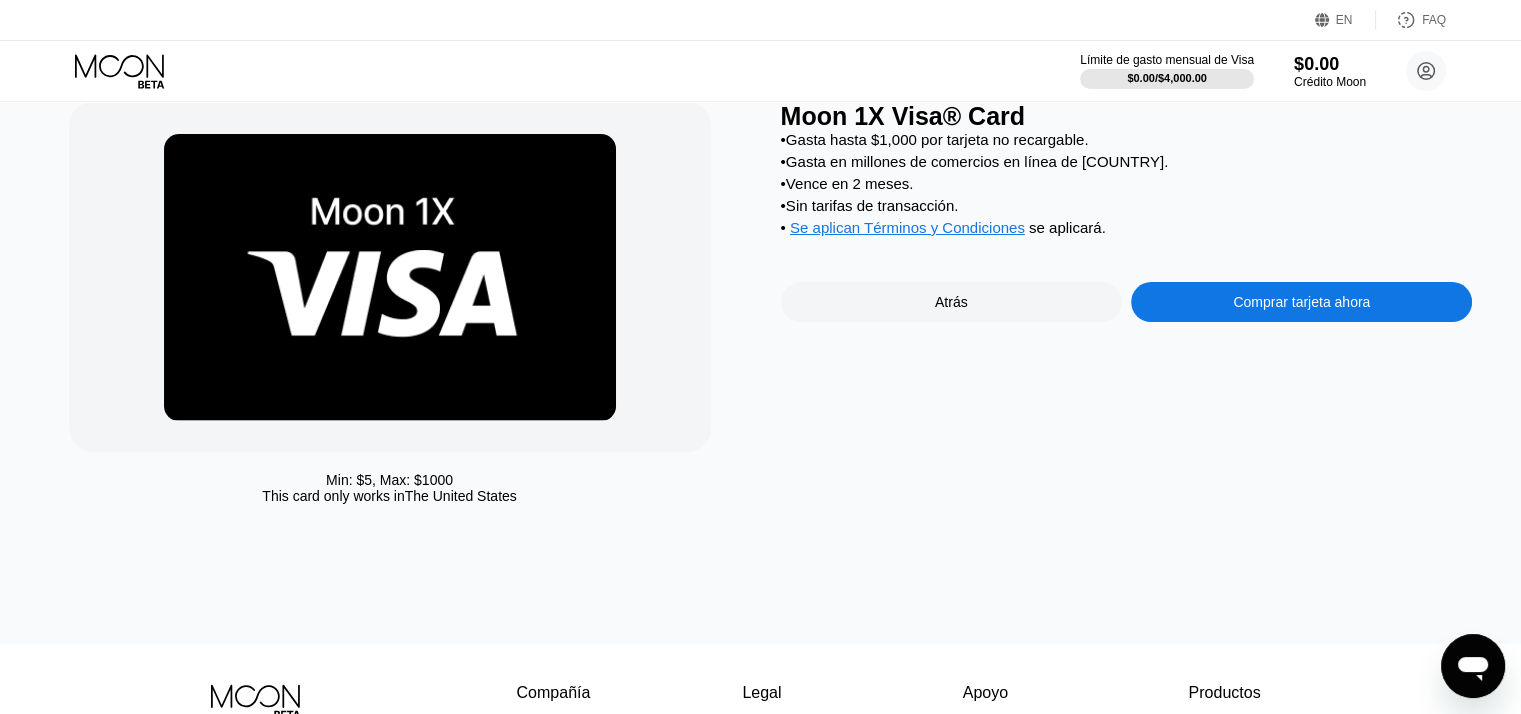 scroll, scrollTop: 72, scrollLeft: 0, axis: vertical 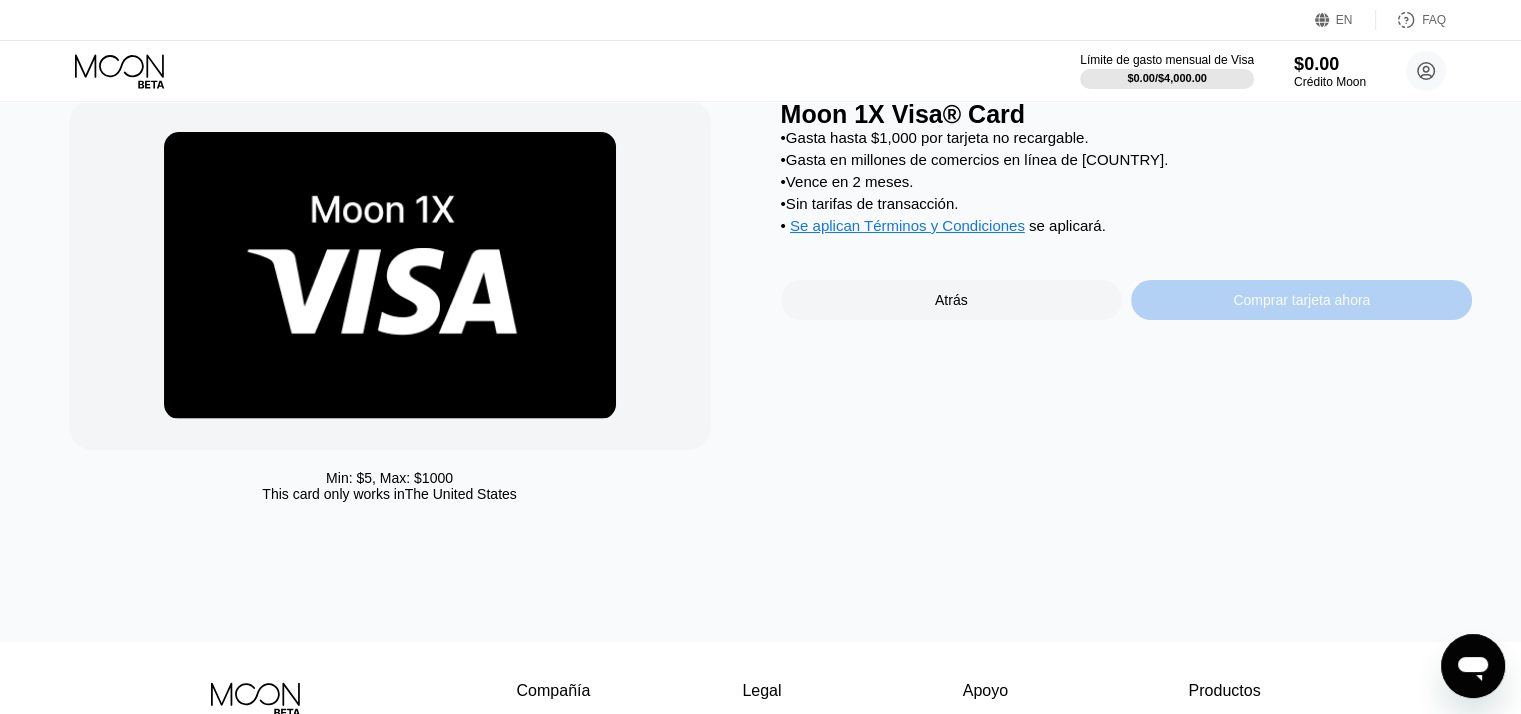 click on "Comprar tarjeta ahora" at bounding box center [1301, 300] 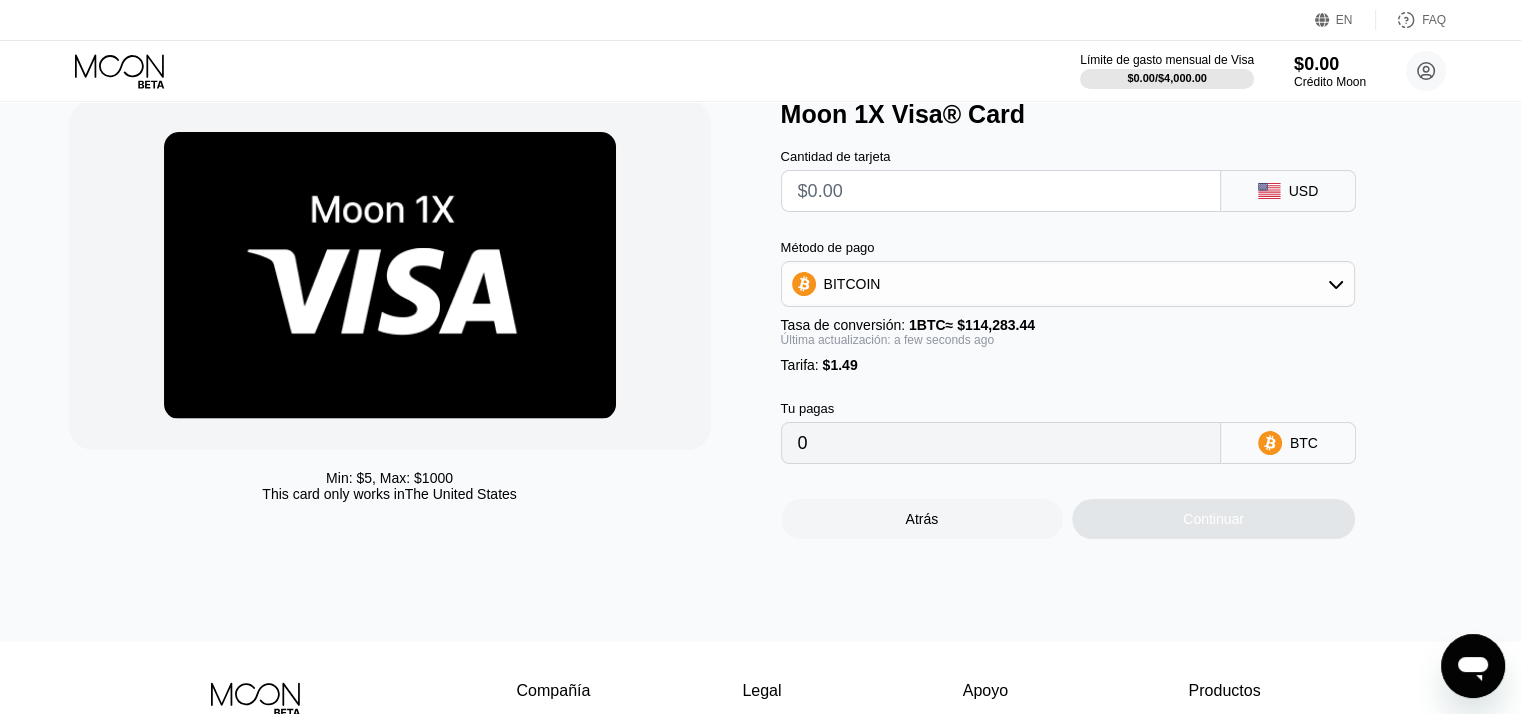 click at bounding box center [1001, 191] 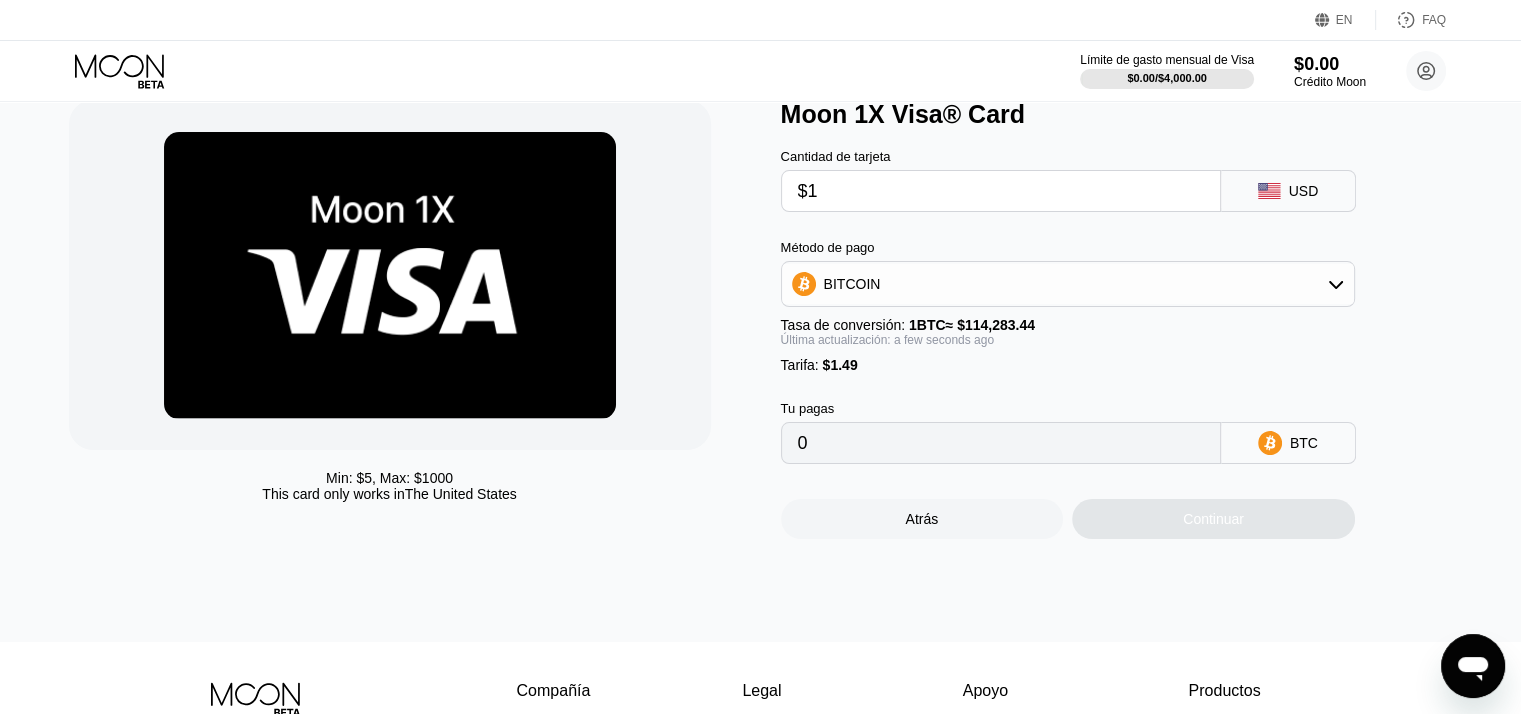 type on "$10" 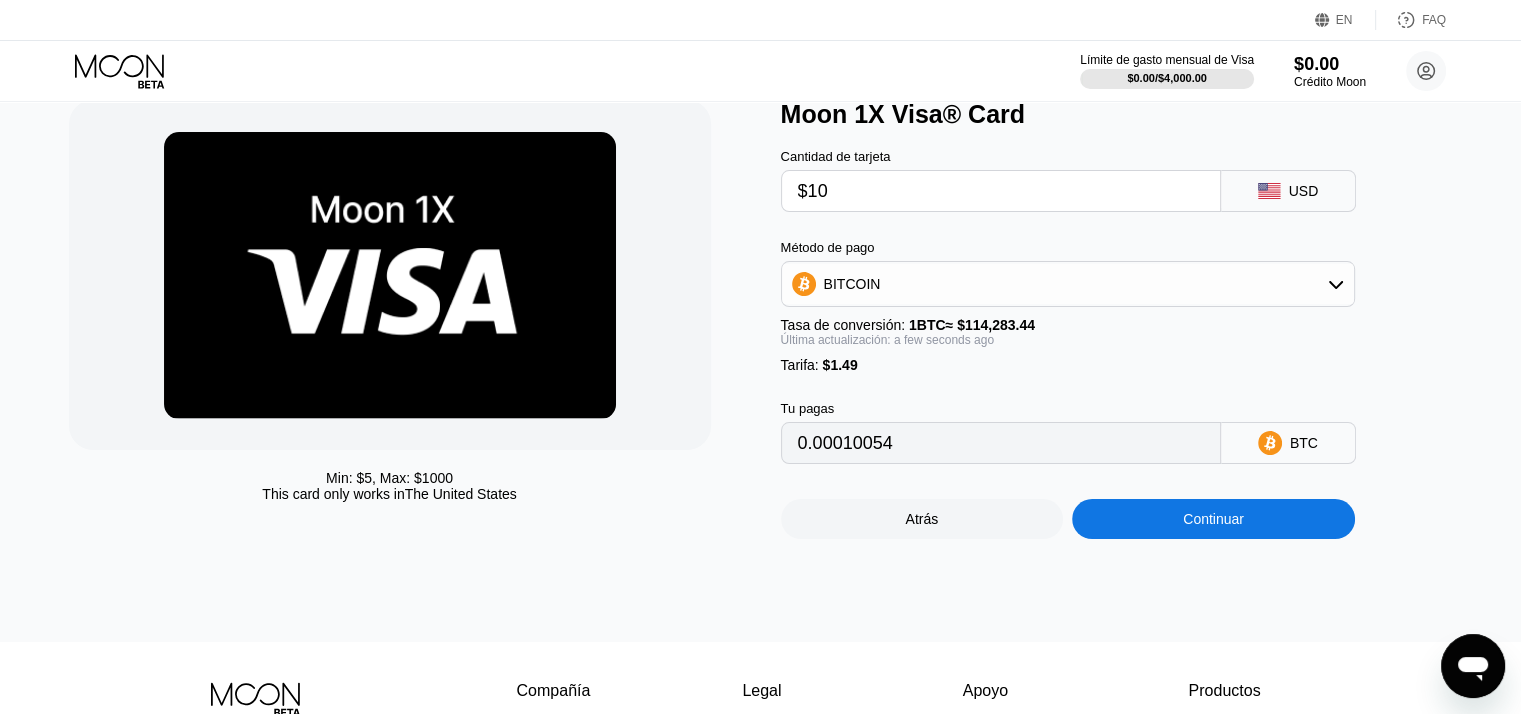 type on "0.00010054" 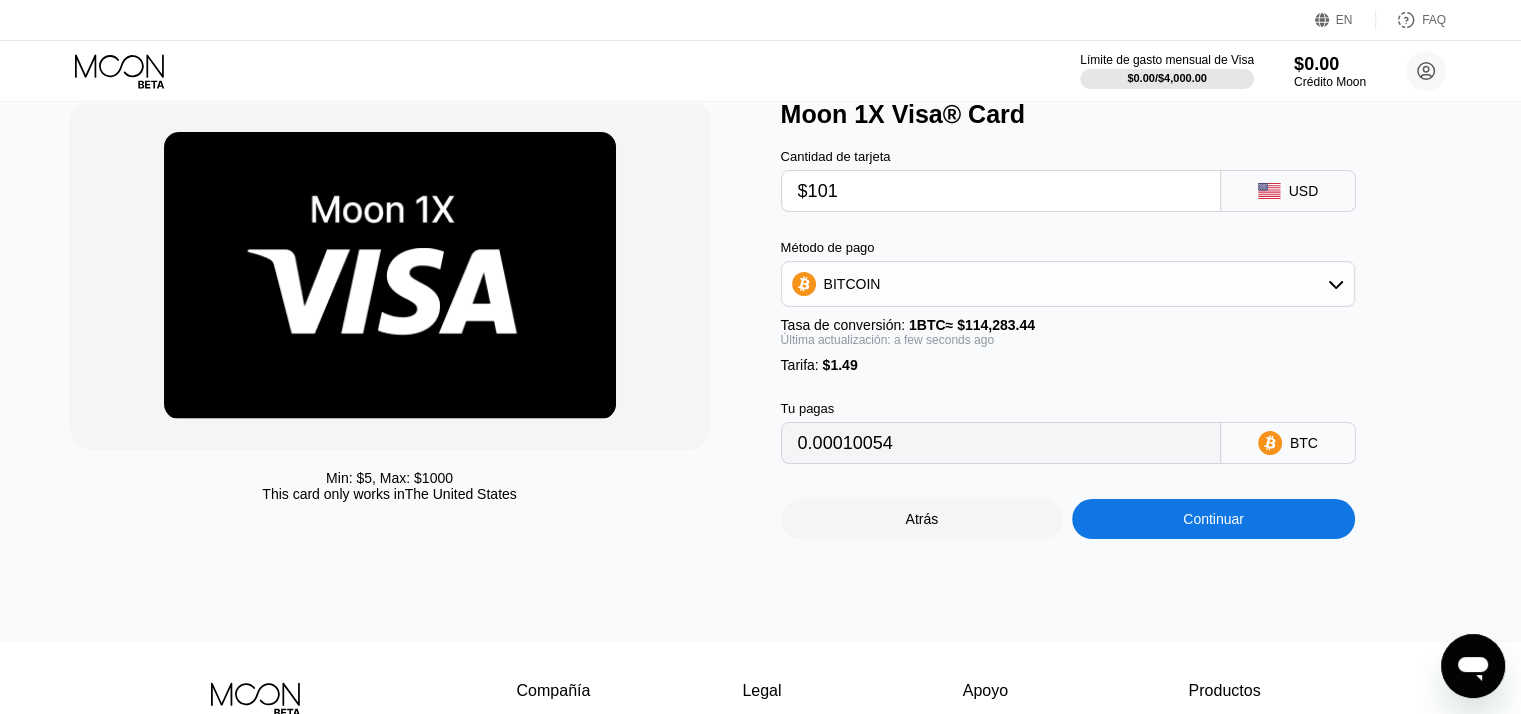 type on "0.00089681" 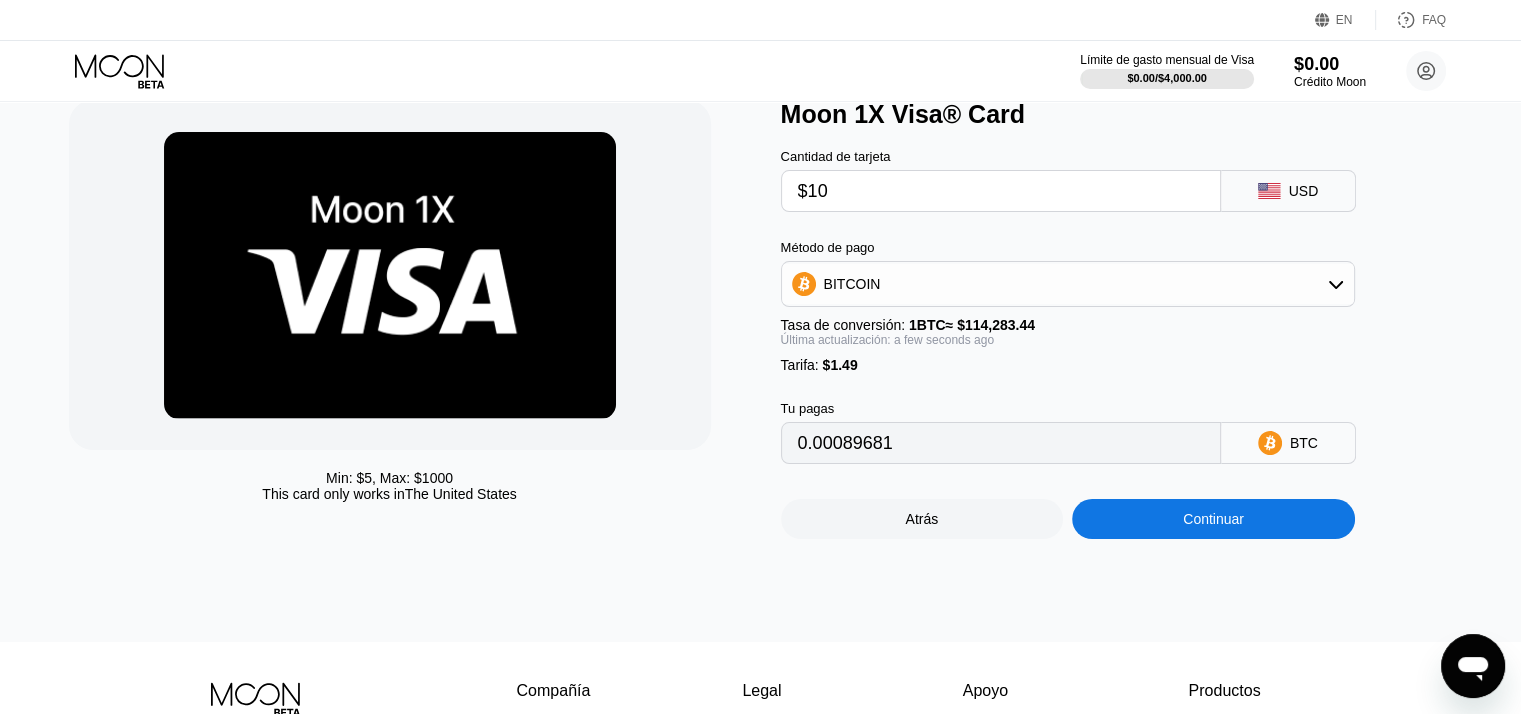type on "$1" 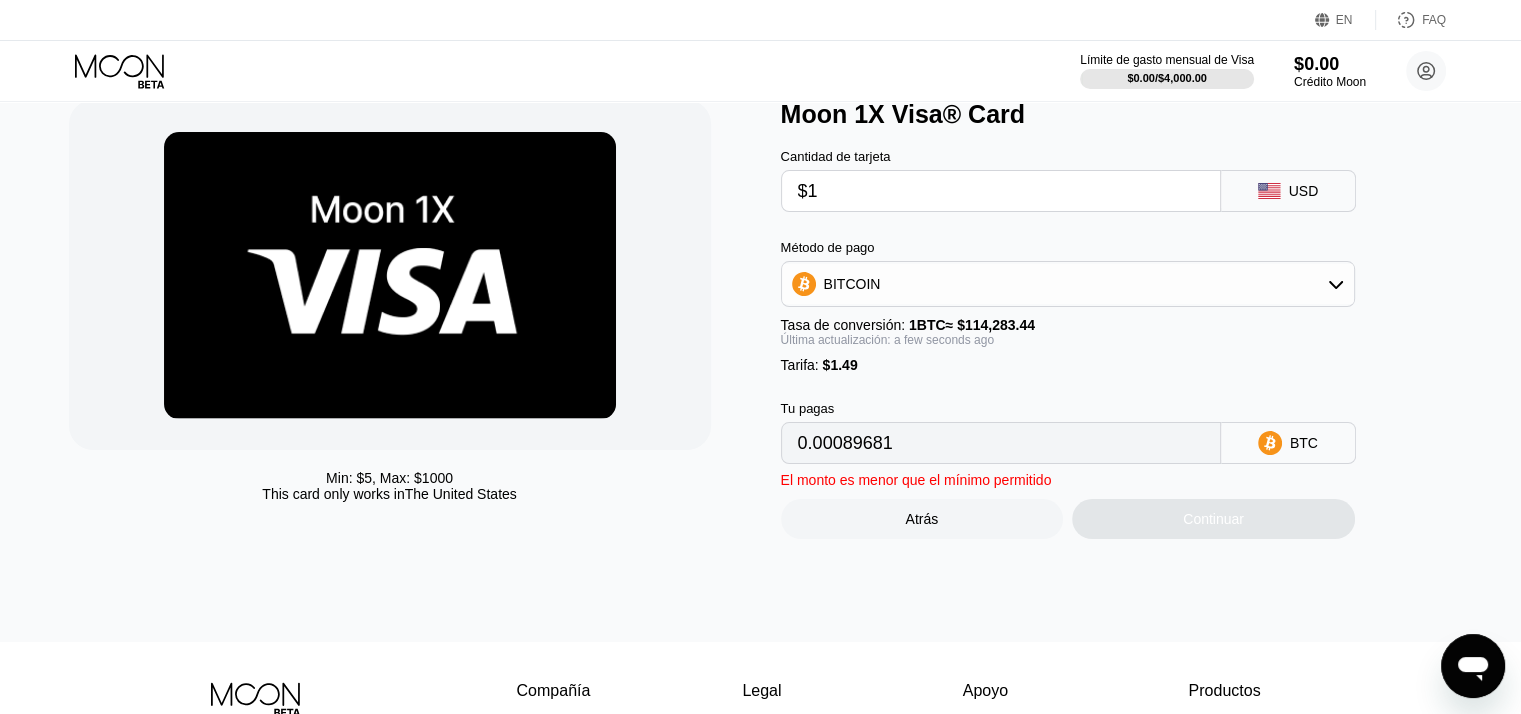 type on "0.00002179" 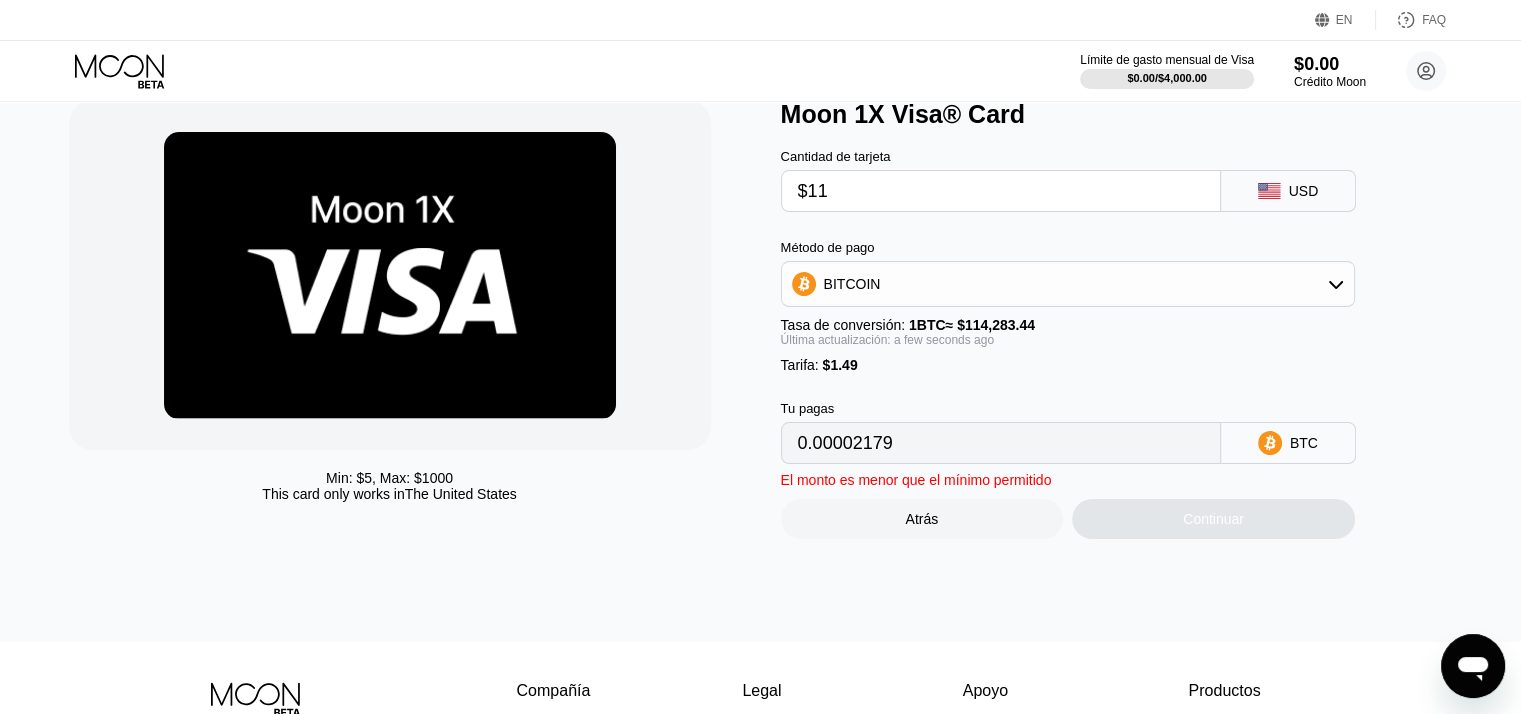 type on "$111" 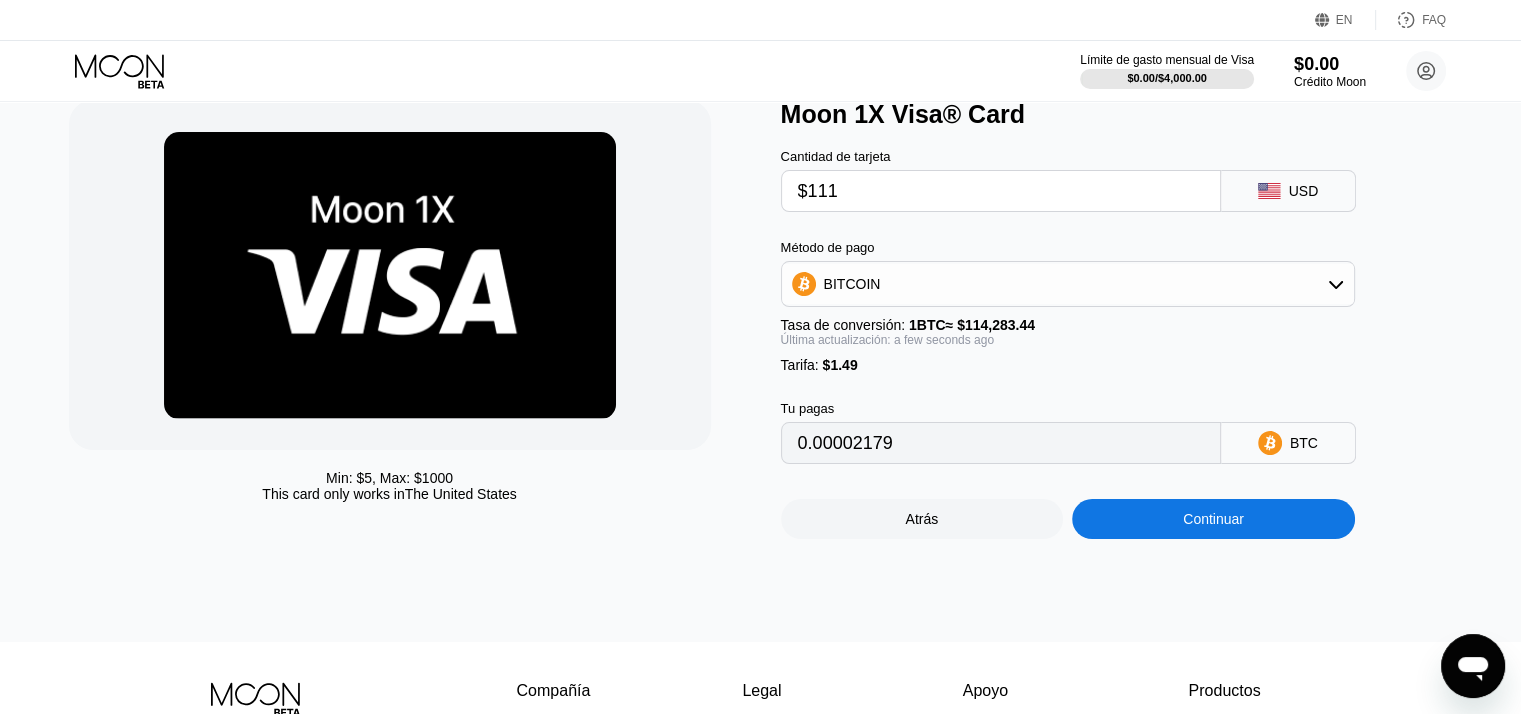 type on "0.00098431" 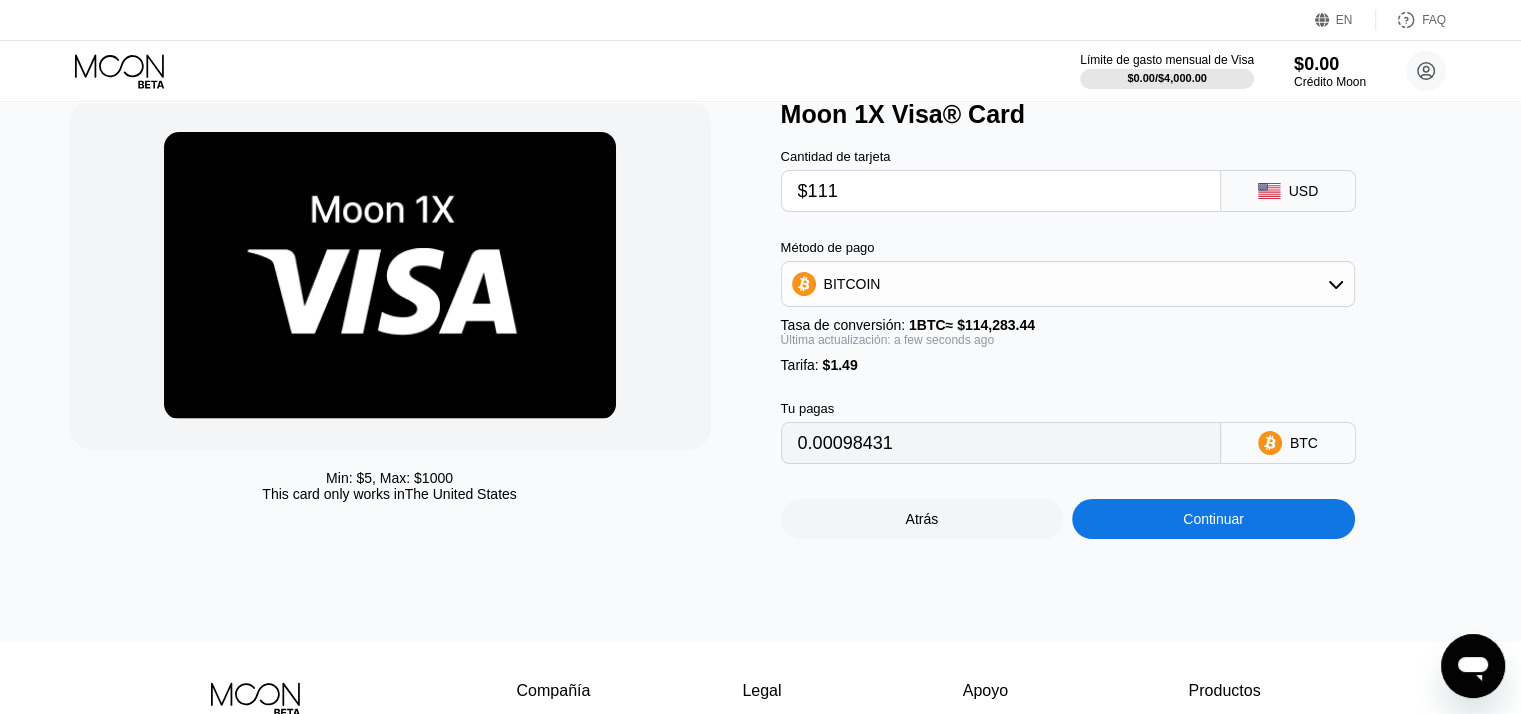 type on "$11" 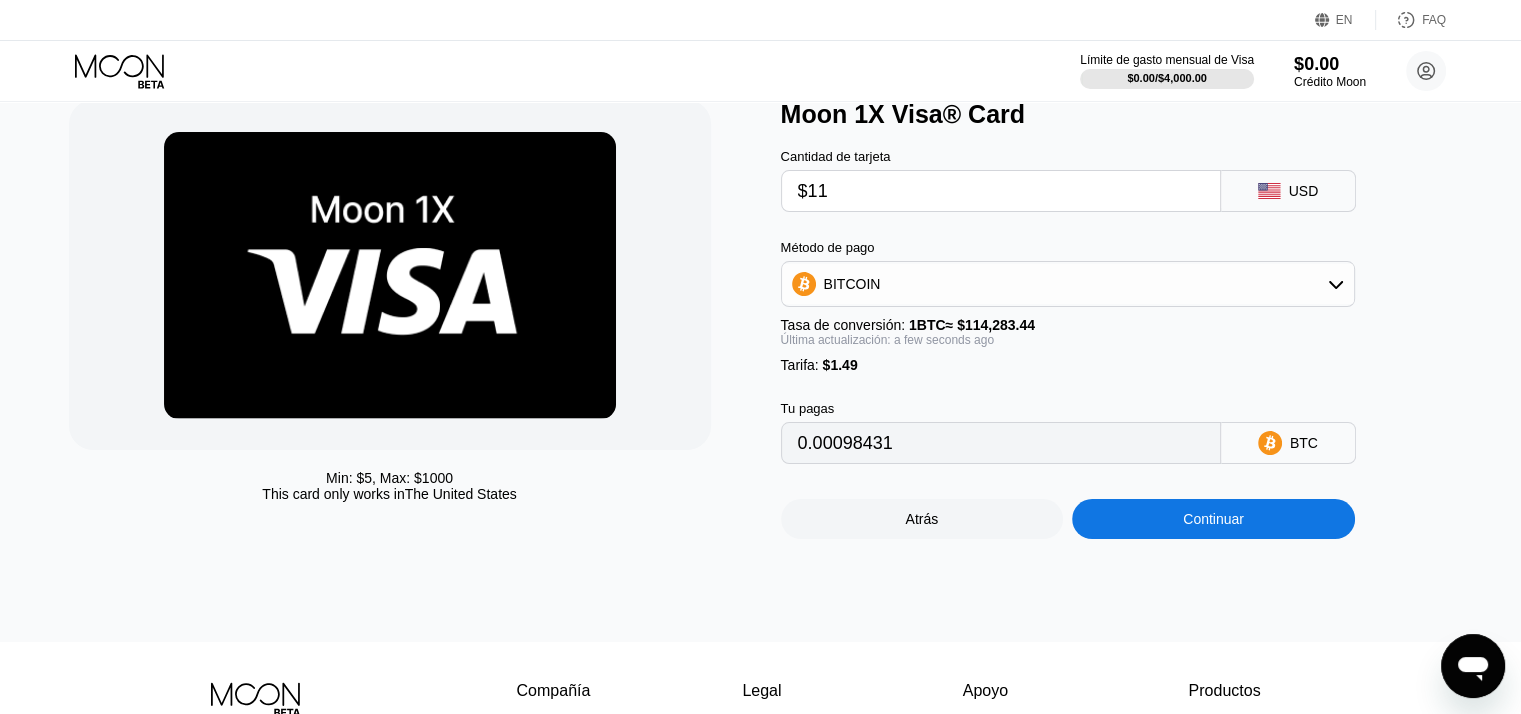 type on "0.00010929" 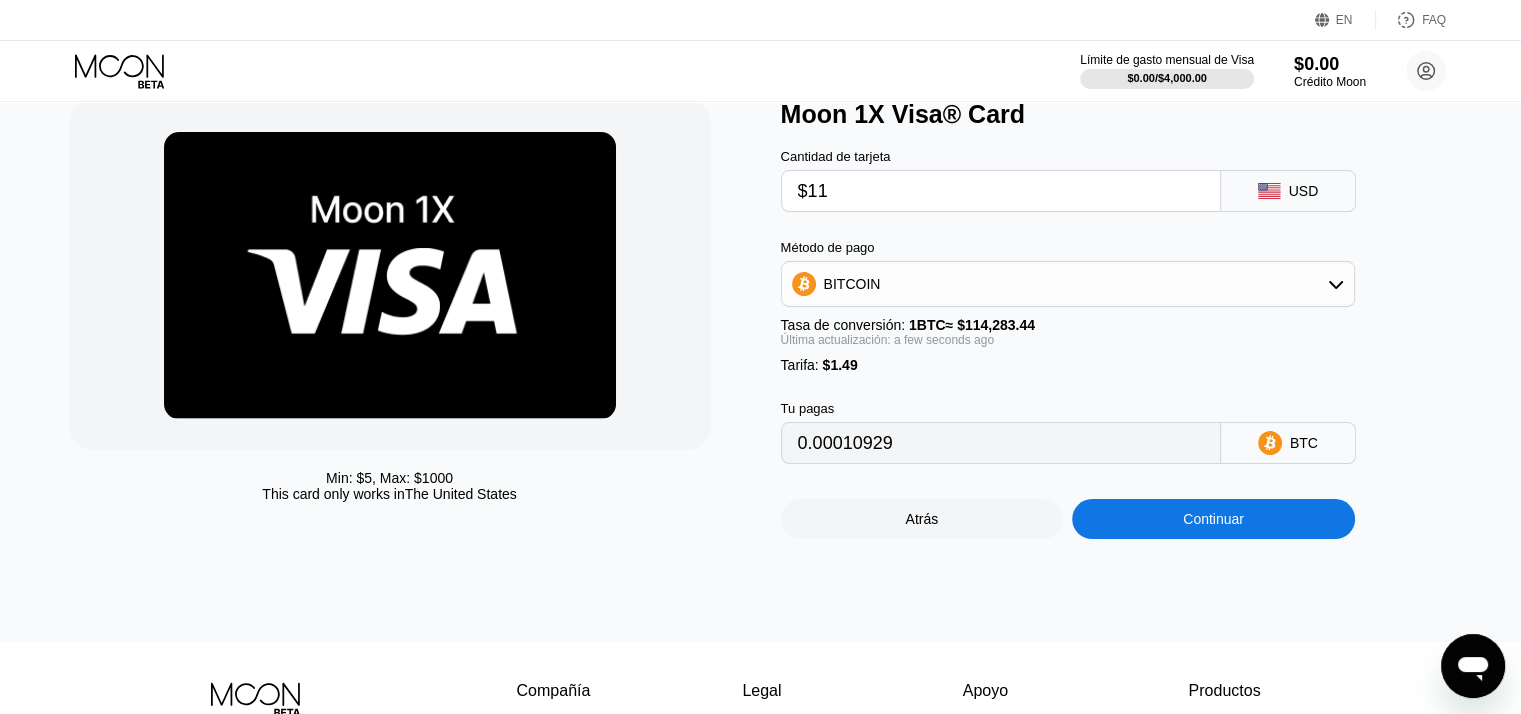 type on "$11" 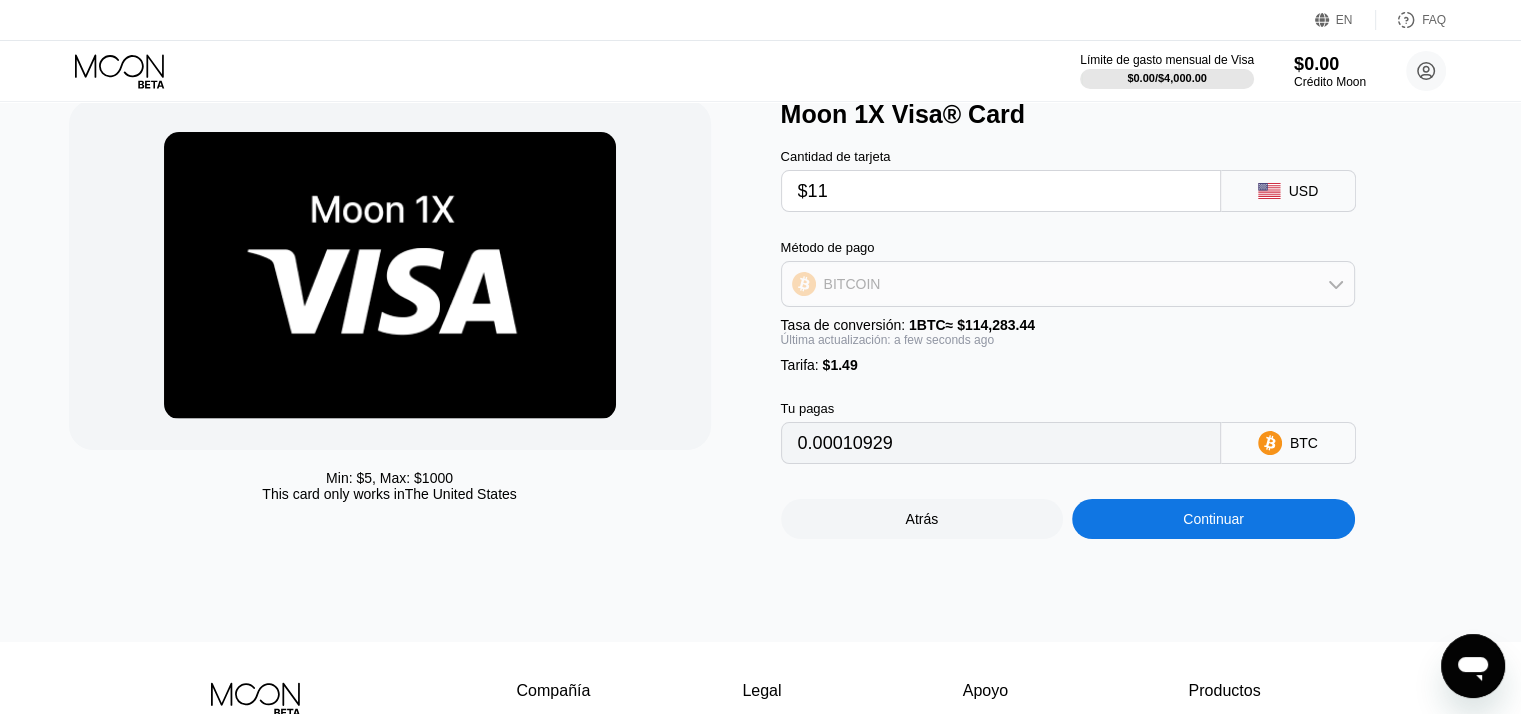 click on "BITCOIN" at bounding box center (1068, 284) 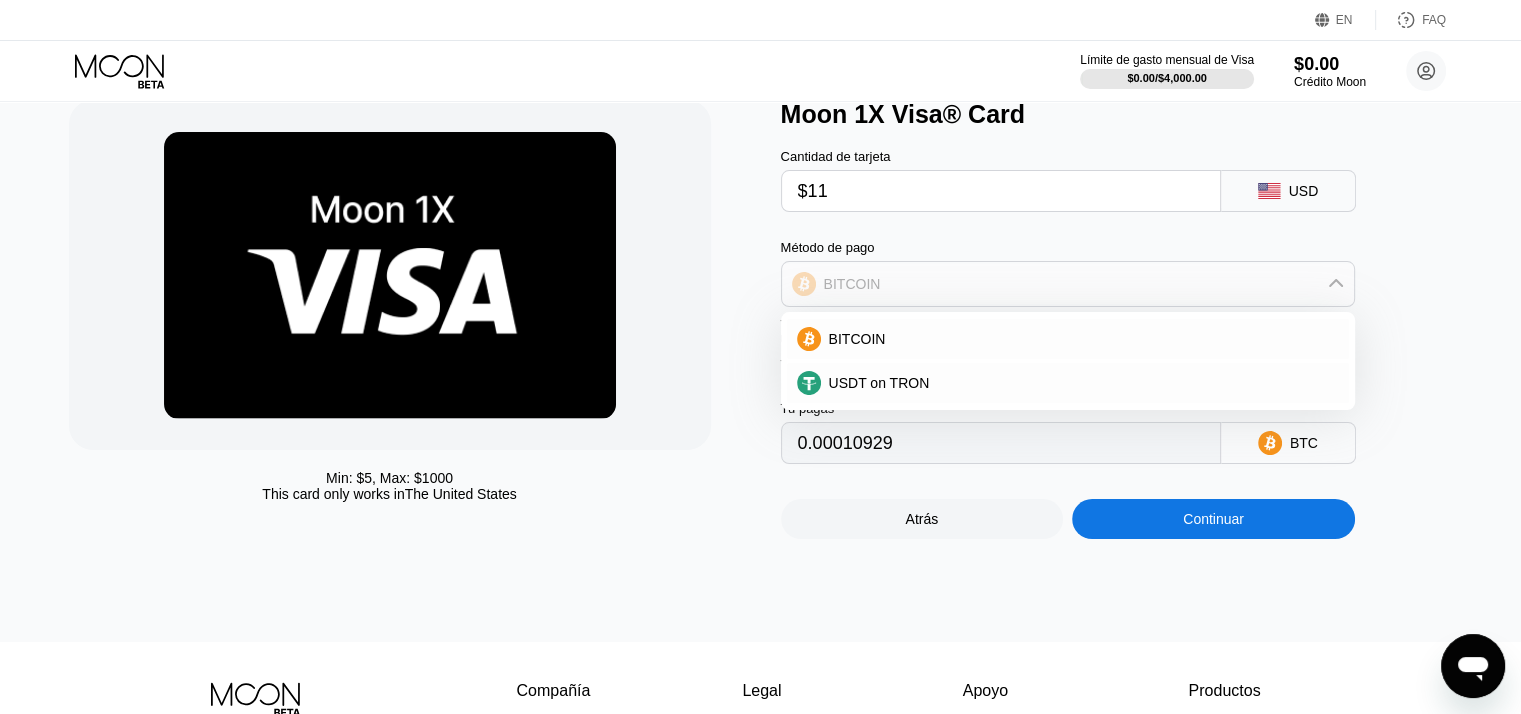click on "BITCOIN" at bounding box center [1068, 284] 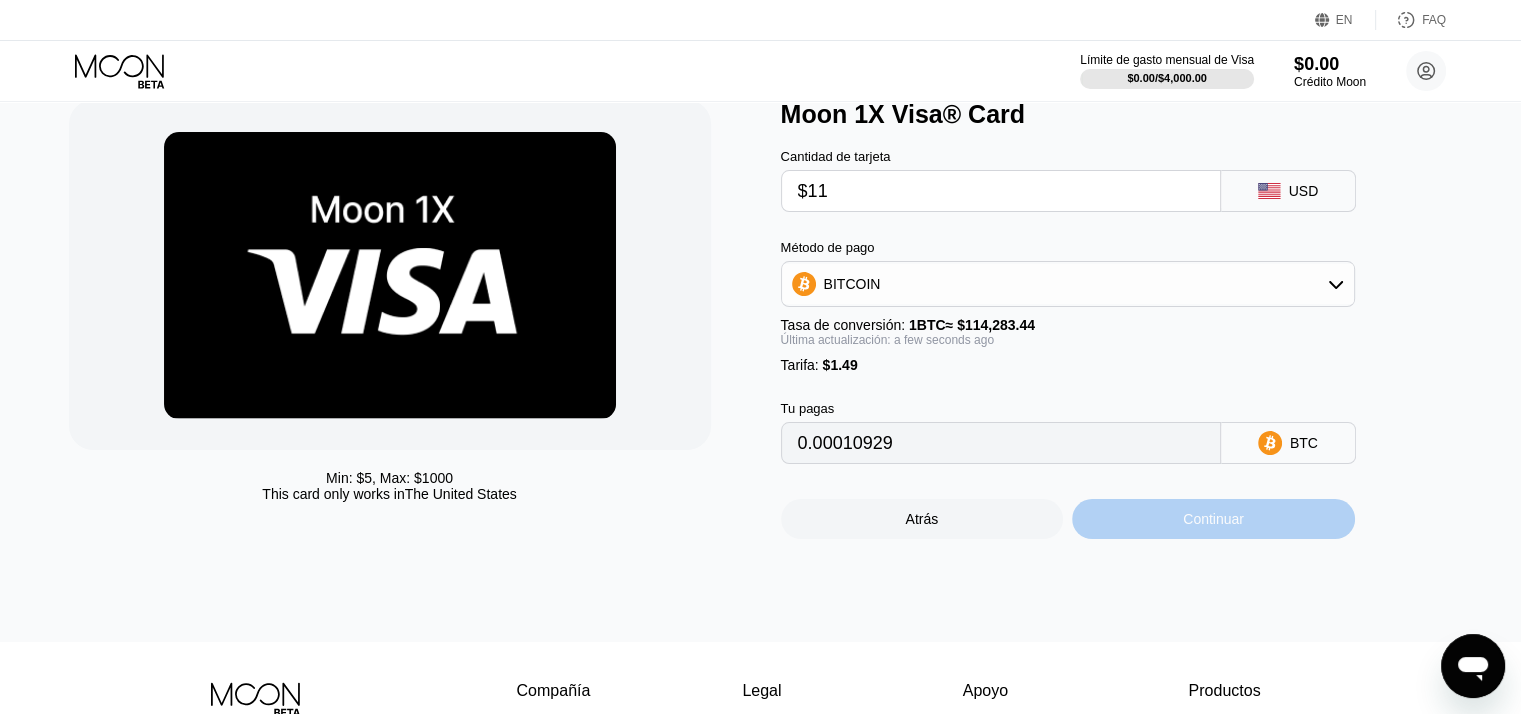 click on "Continuar" at bounding box center (1213, 519) 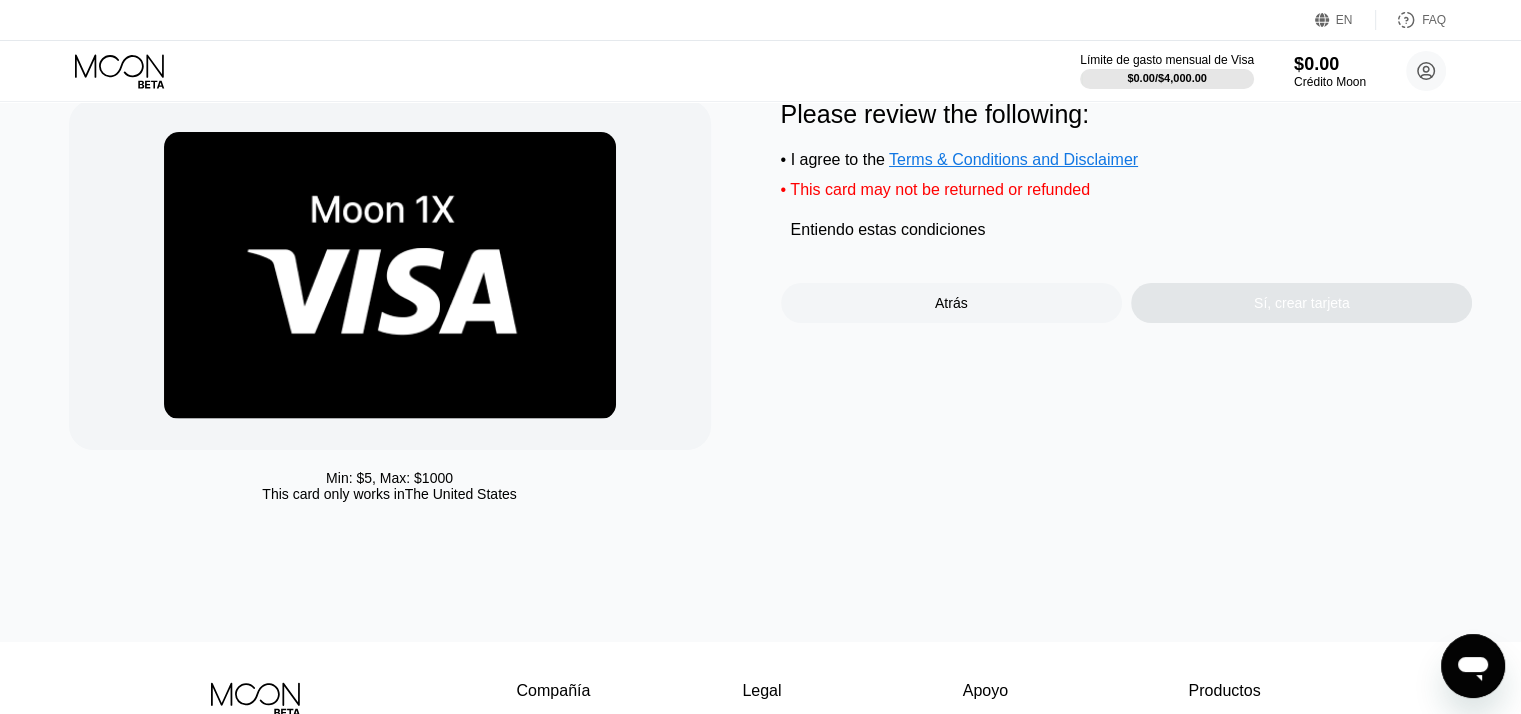 scroll, scrollTop: 0, scrollLeft: 0, axis: both 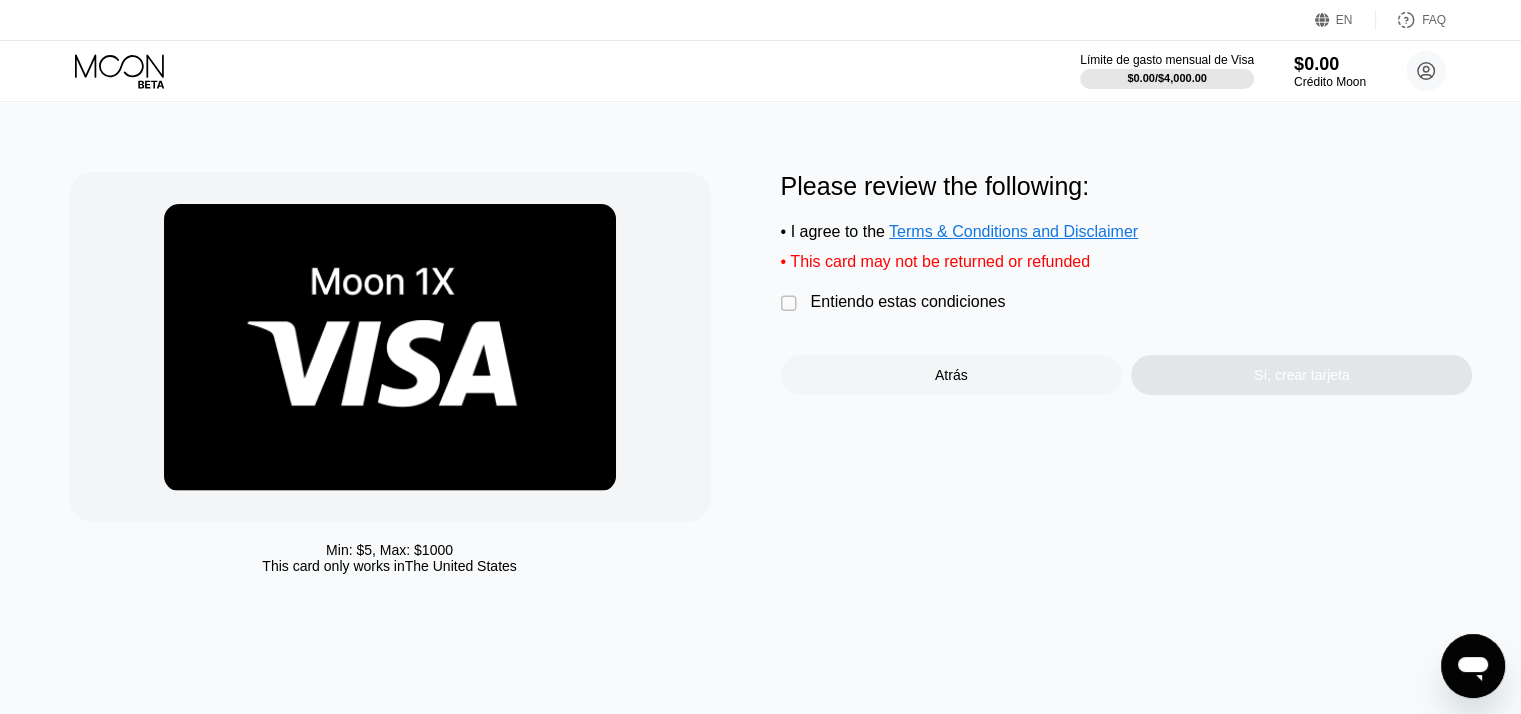 click on "Entiendo estas condiciones" at bounding box center [908, 302] 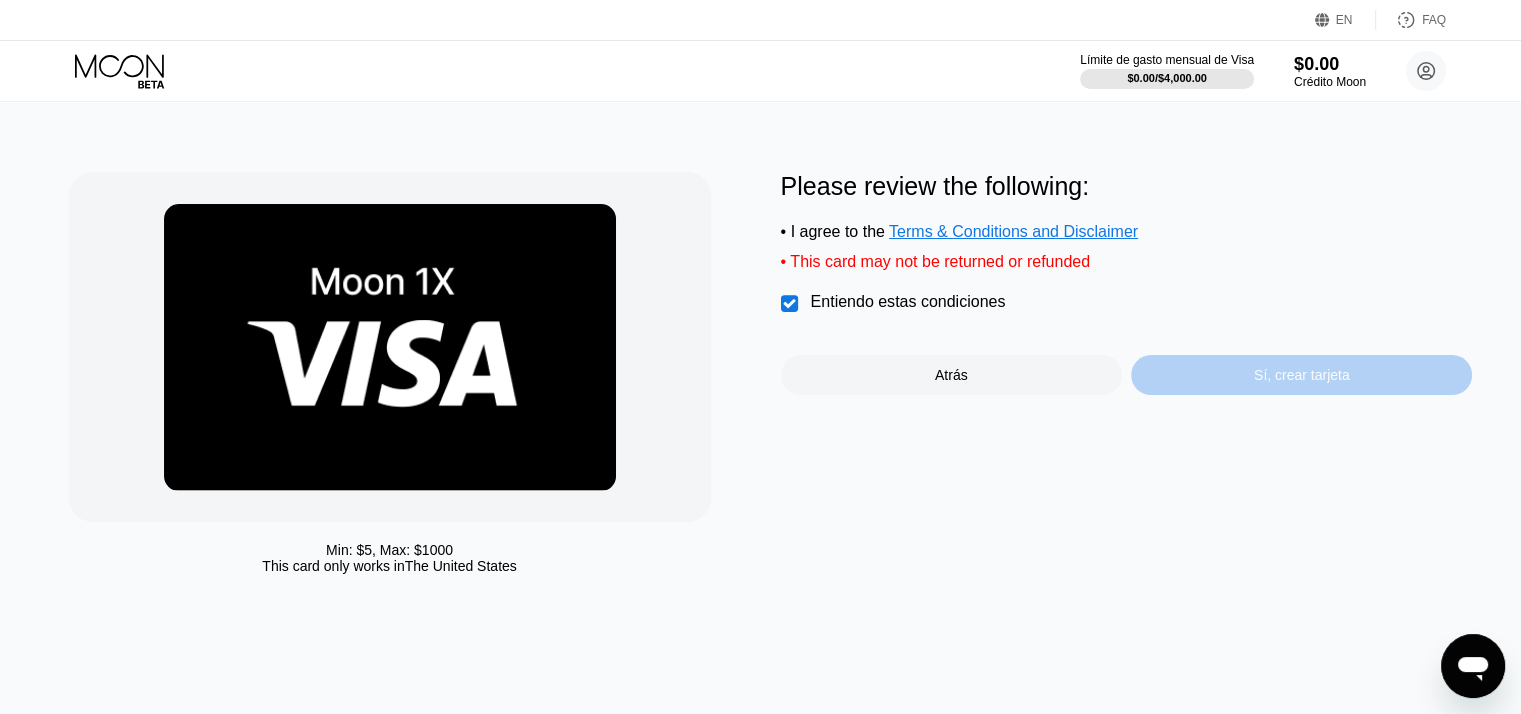 click on "Sí, crear tarjeta" at bounding box center [1302, 375] 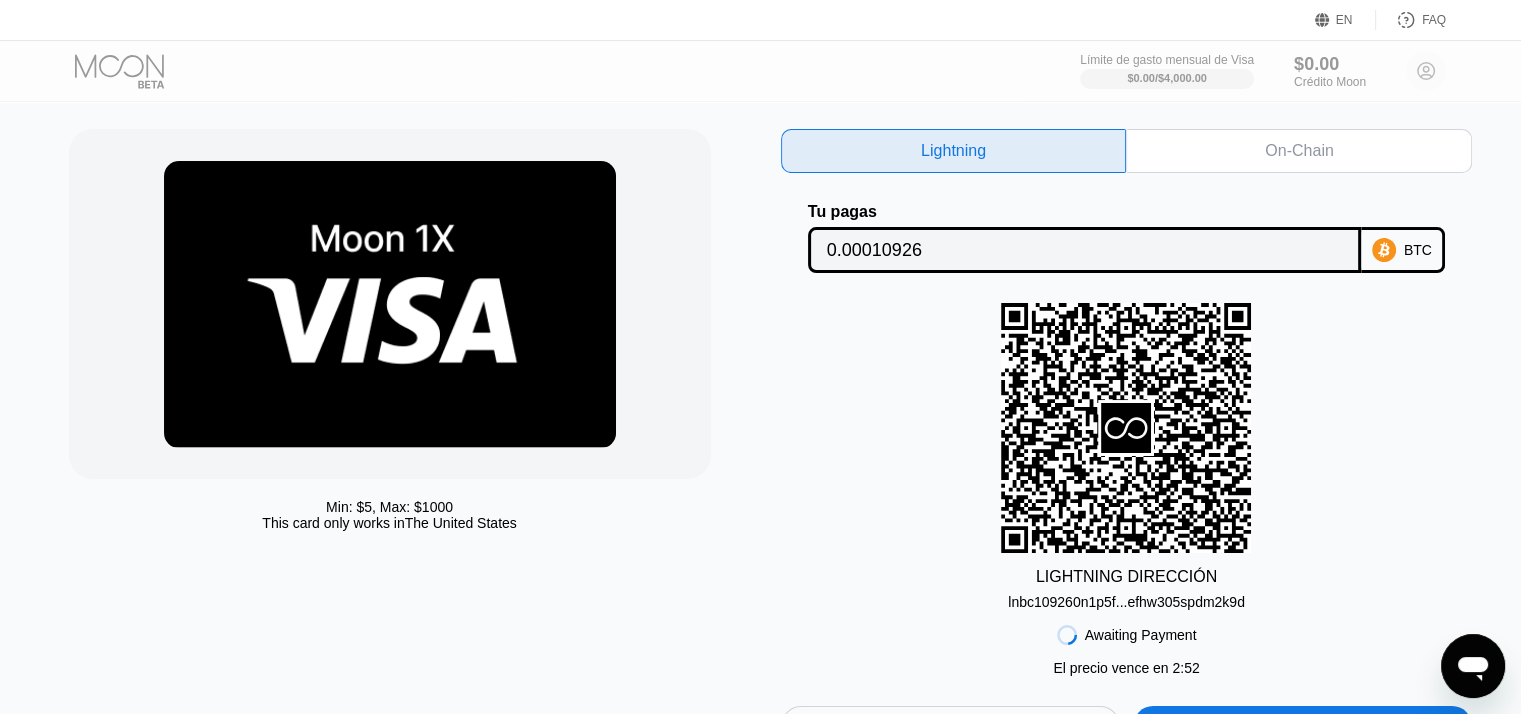 scroll, scrollTop: 39, scrollLeft: 0, axis: vertical 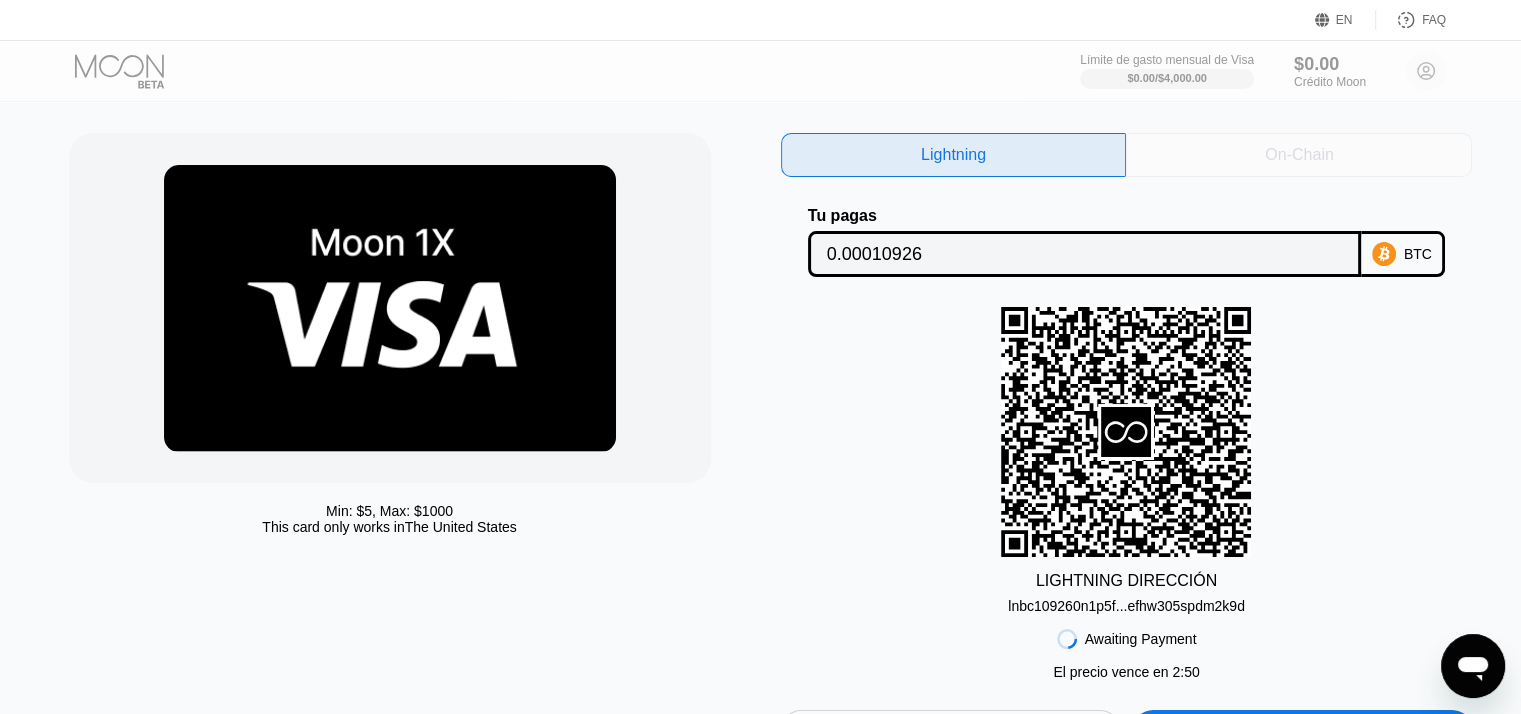 click on "On-Chain" at bounding box center (1299, 155) 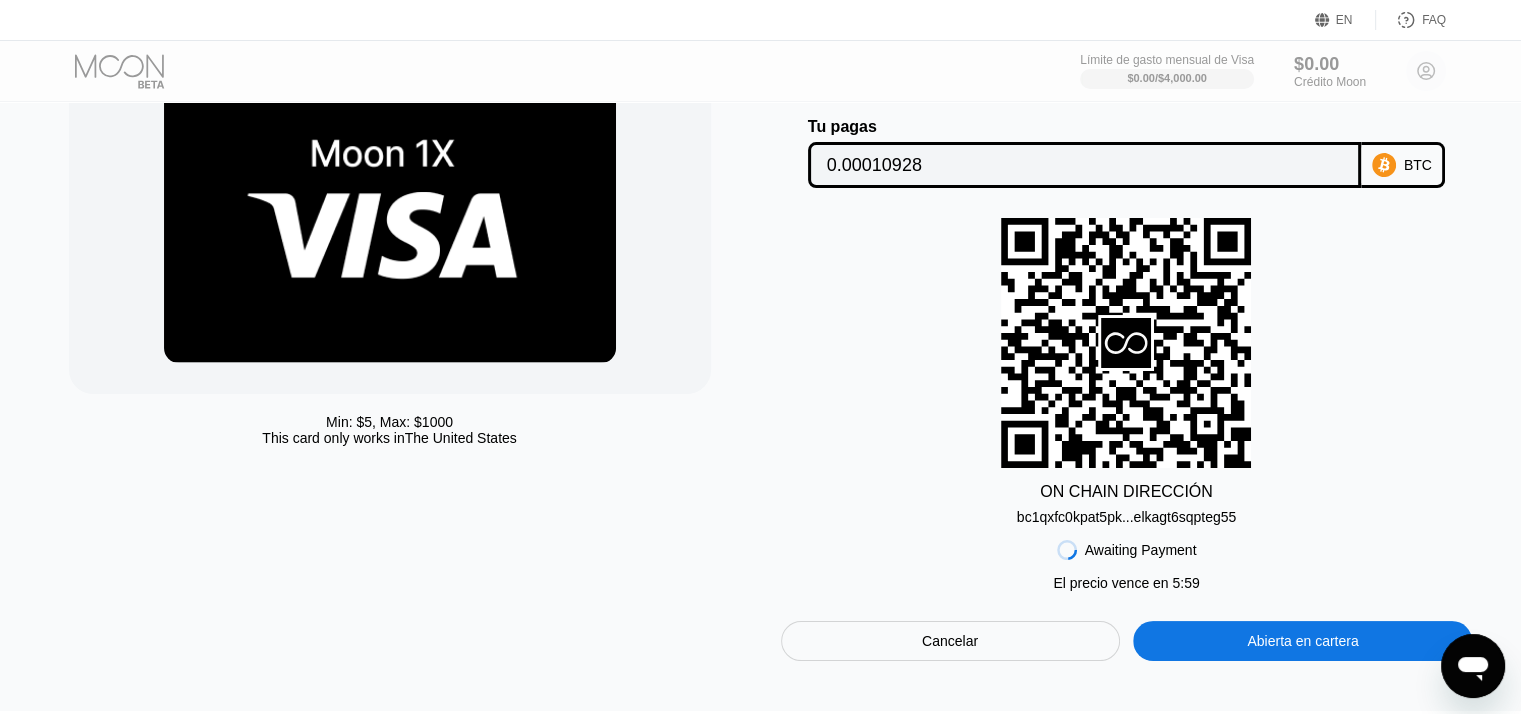 scroll, scrollTop: 138, scrollLeft: 0, axis: vertical 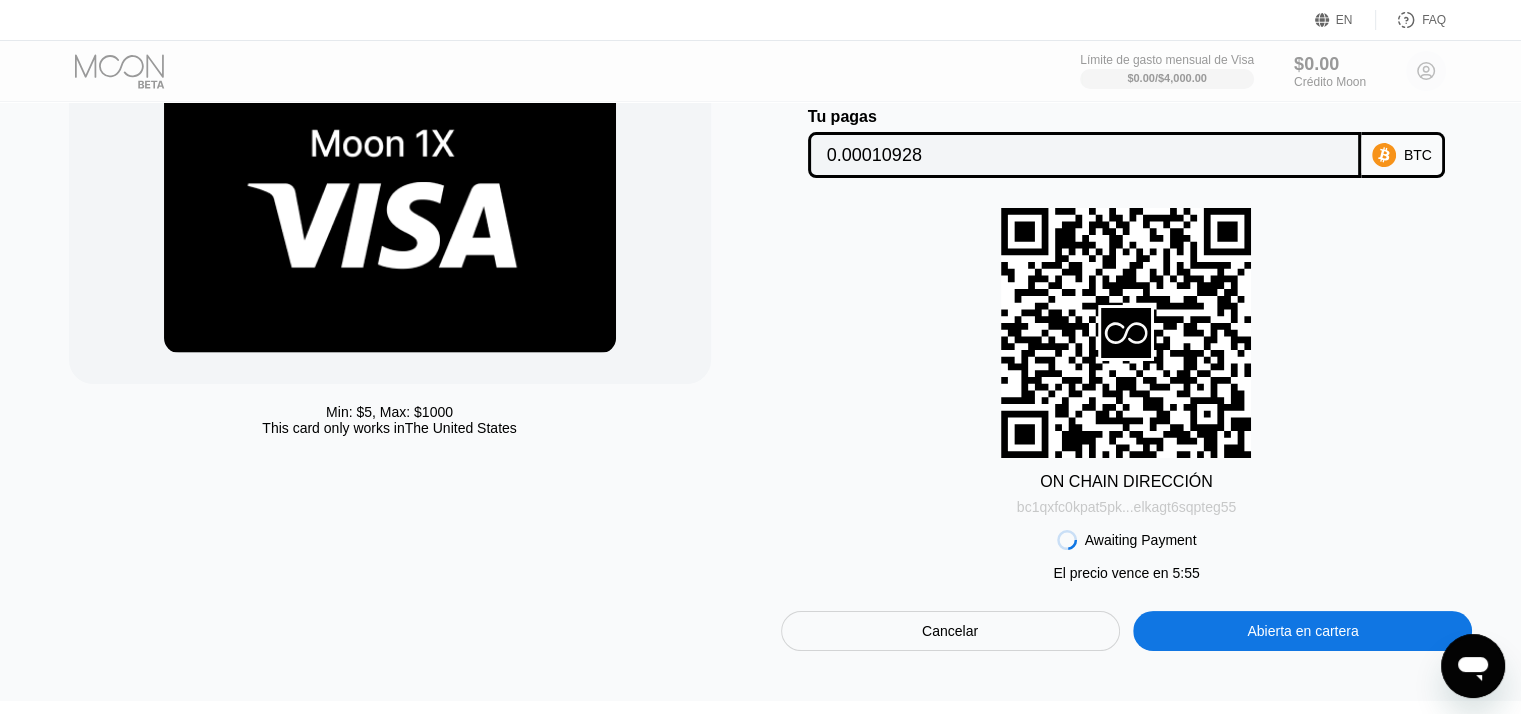 click on "bc1qxfc0kpat5pk...elkagt6sqpteg55" at bounding box center [1127, 507] 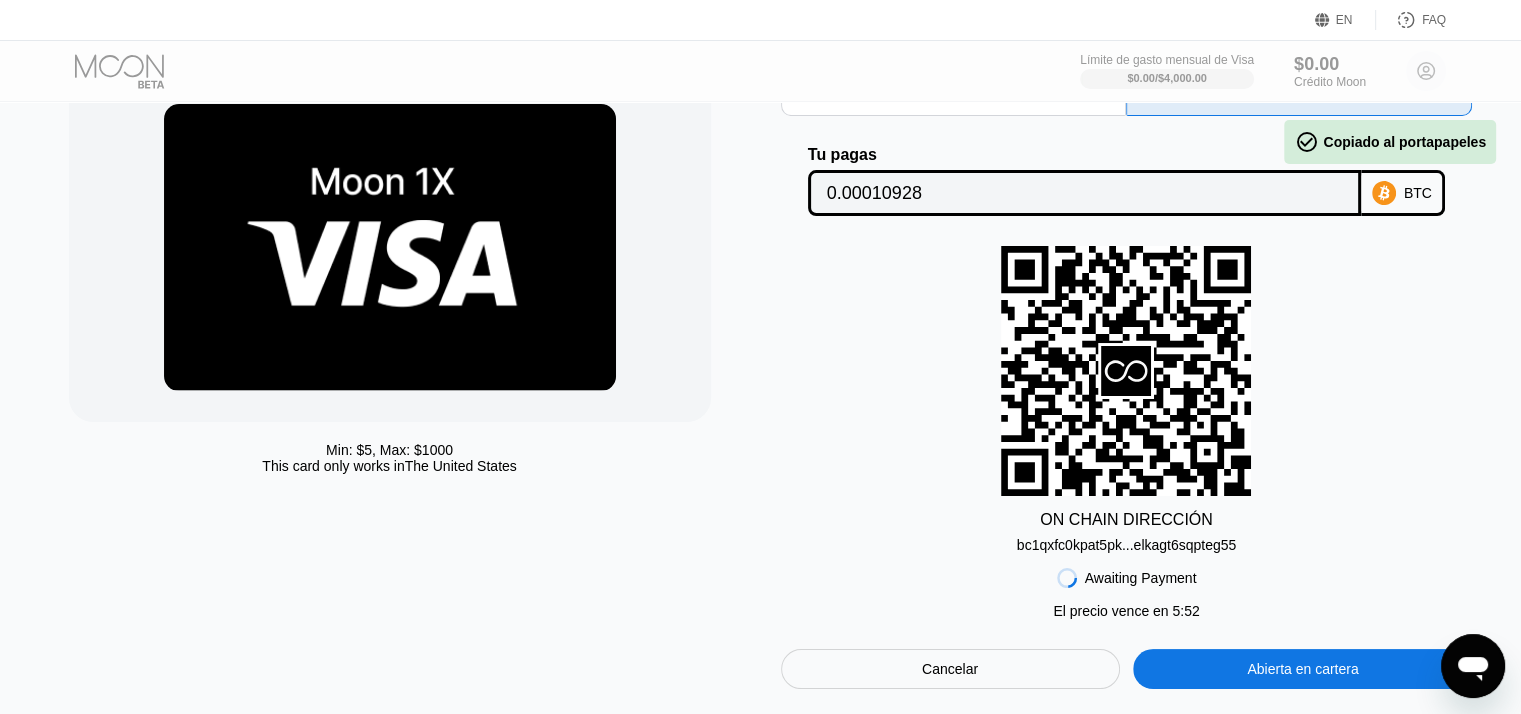 scroll, scrollTop: 100, scrollLeft: 0, axis: vertical 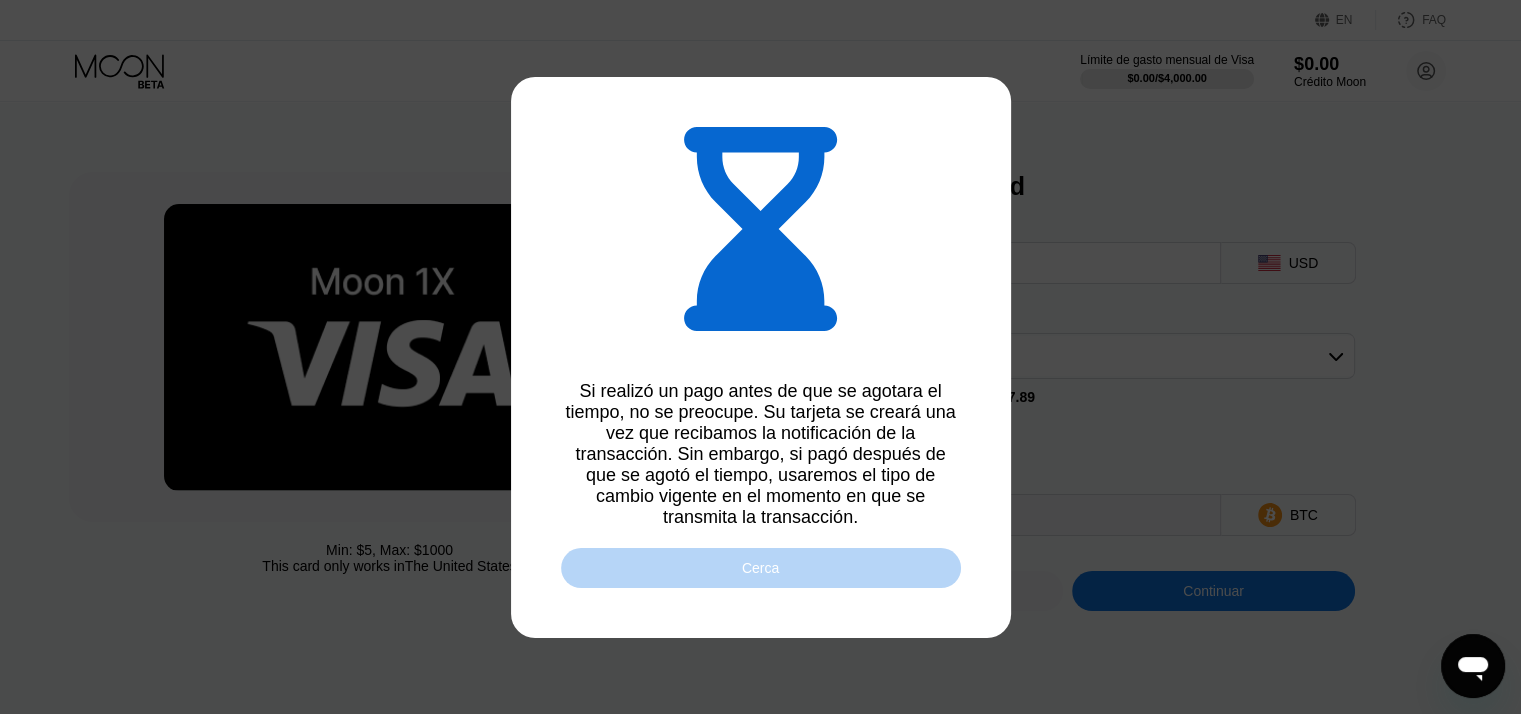 click on "Cerca" at bounding box center [760, 568] 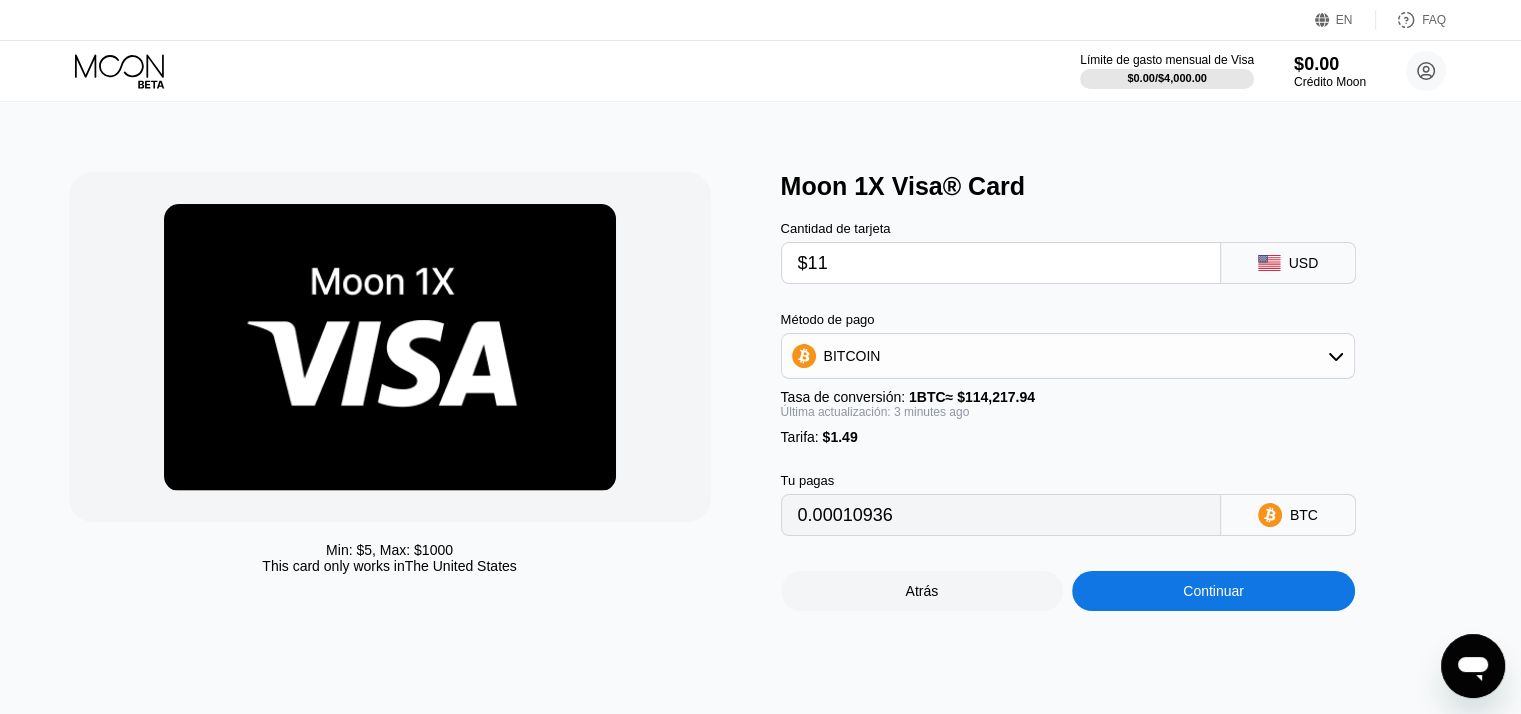 type on "0.00010946" 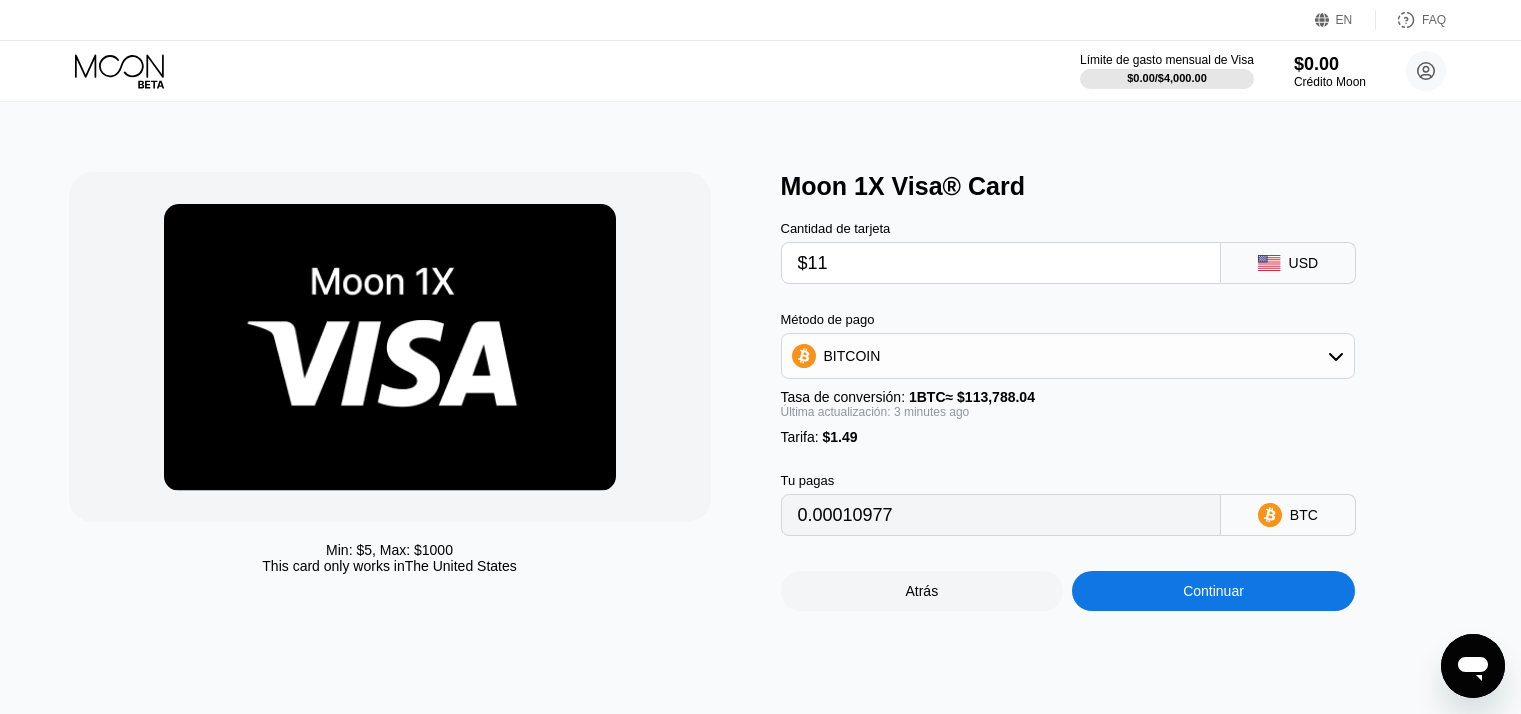 type on "0.00010989" 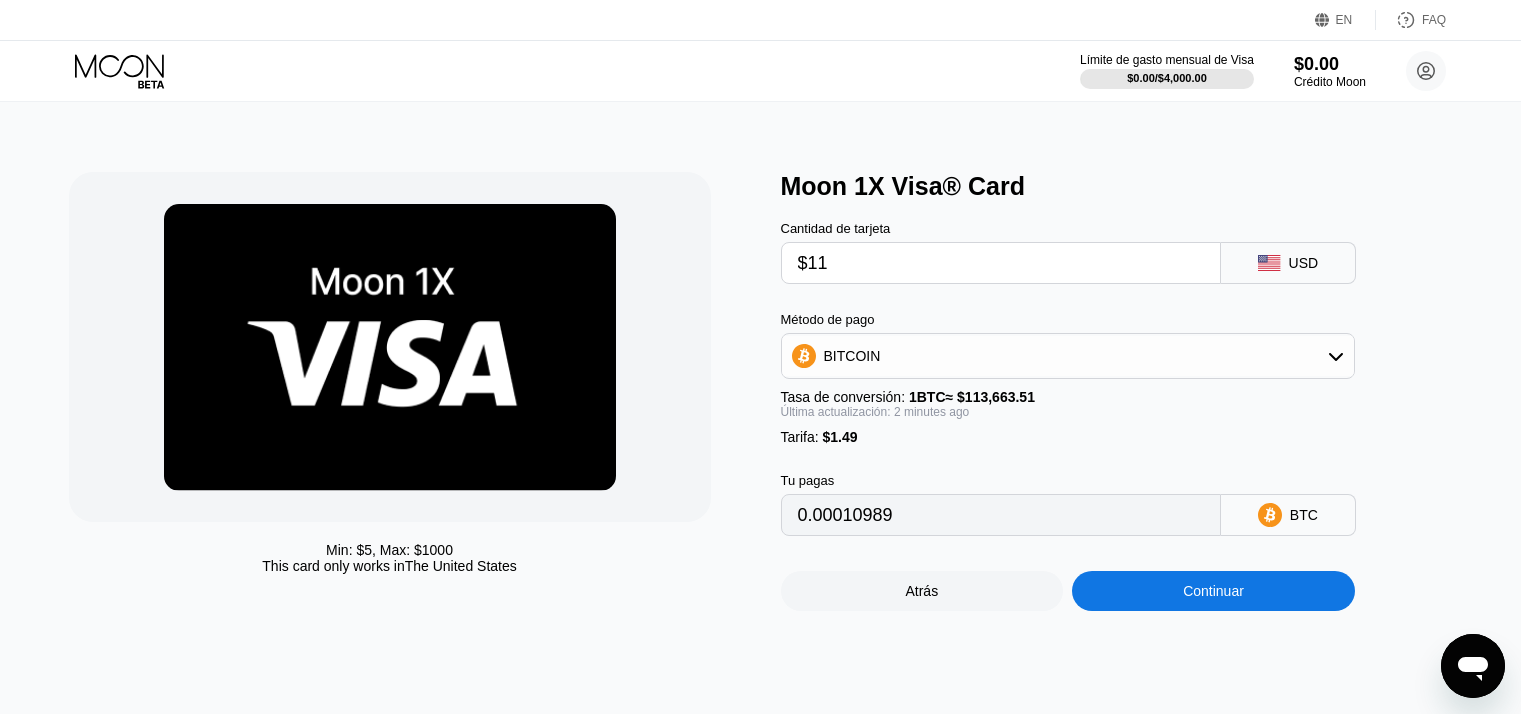 scroll, scrollTop: 0, scrollLeft: 0, axis: both 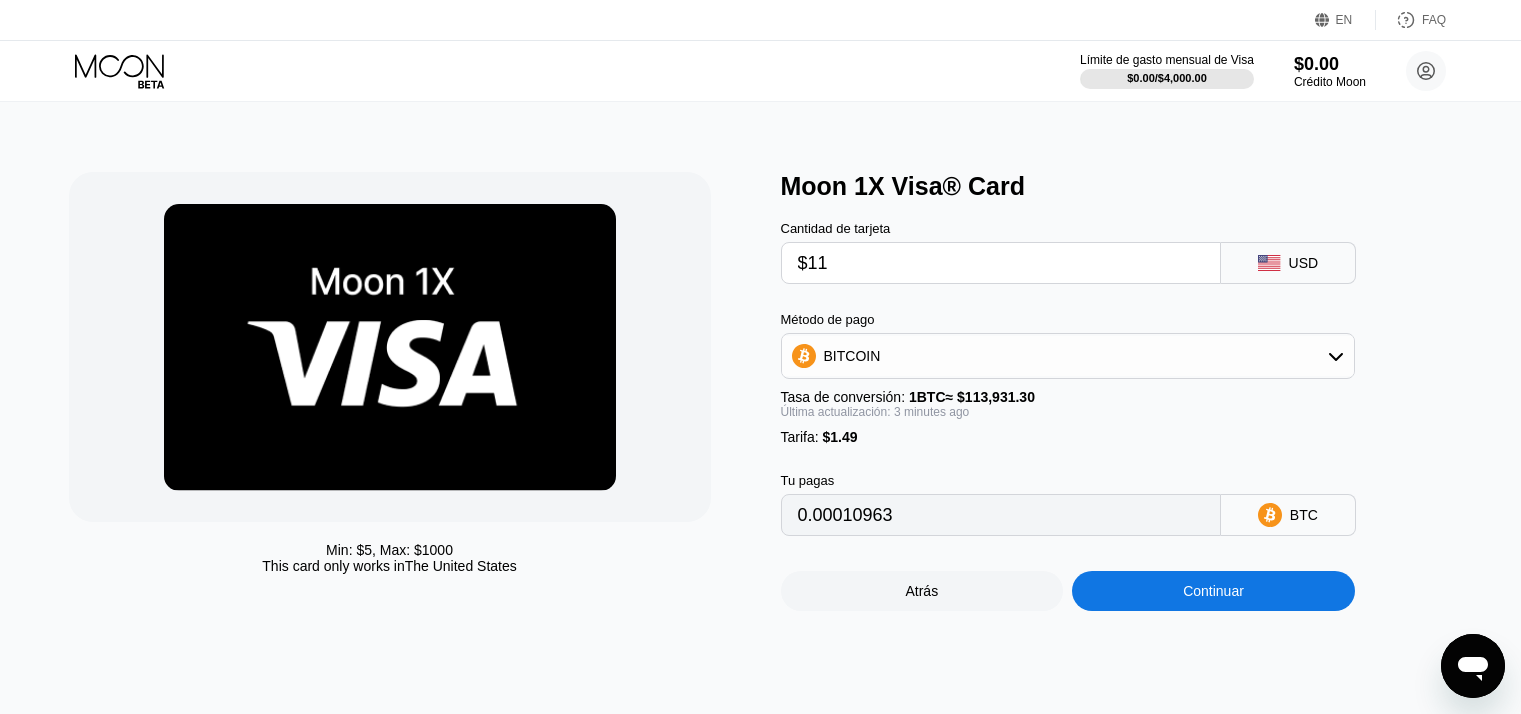 type on "0.00010965" 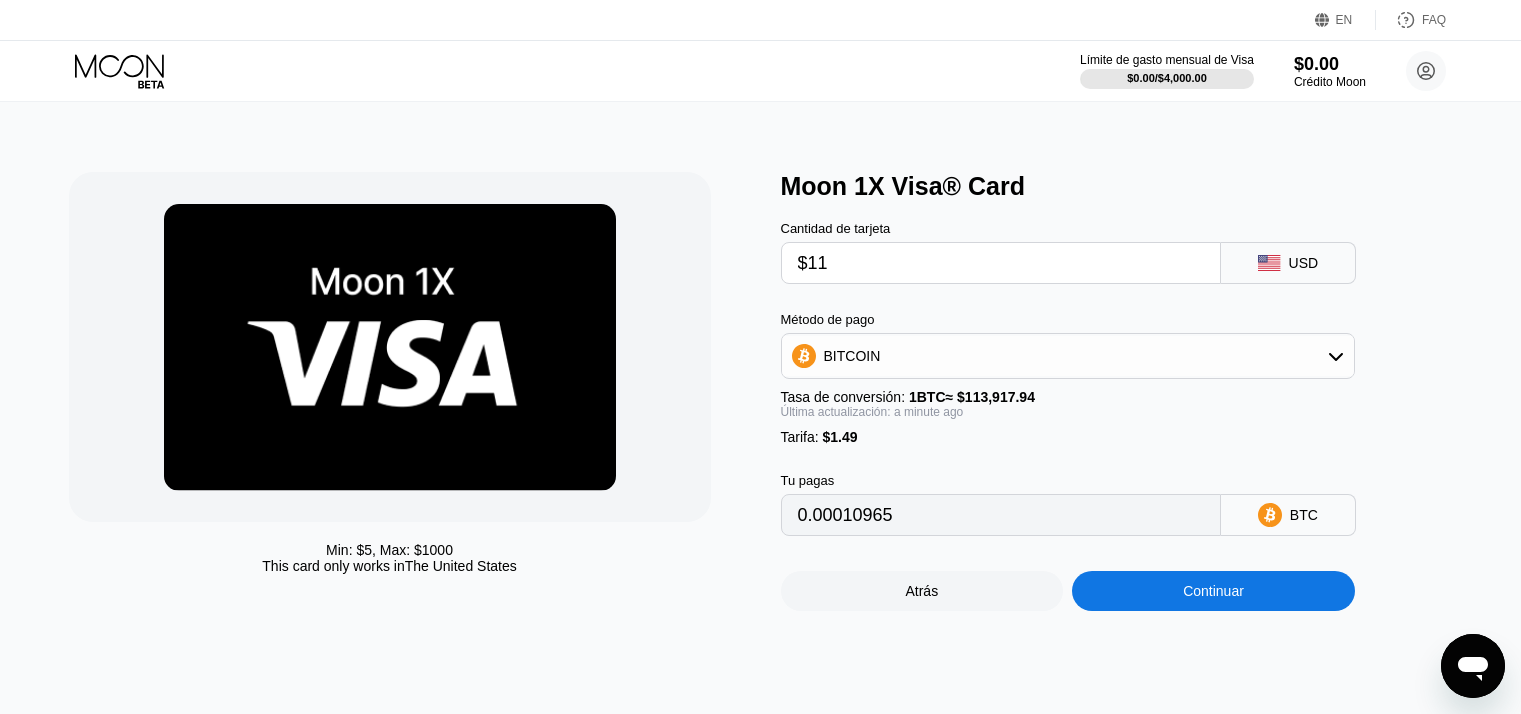 scroll, scrollTop: 0, scrollLeft: 0, axis: both 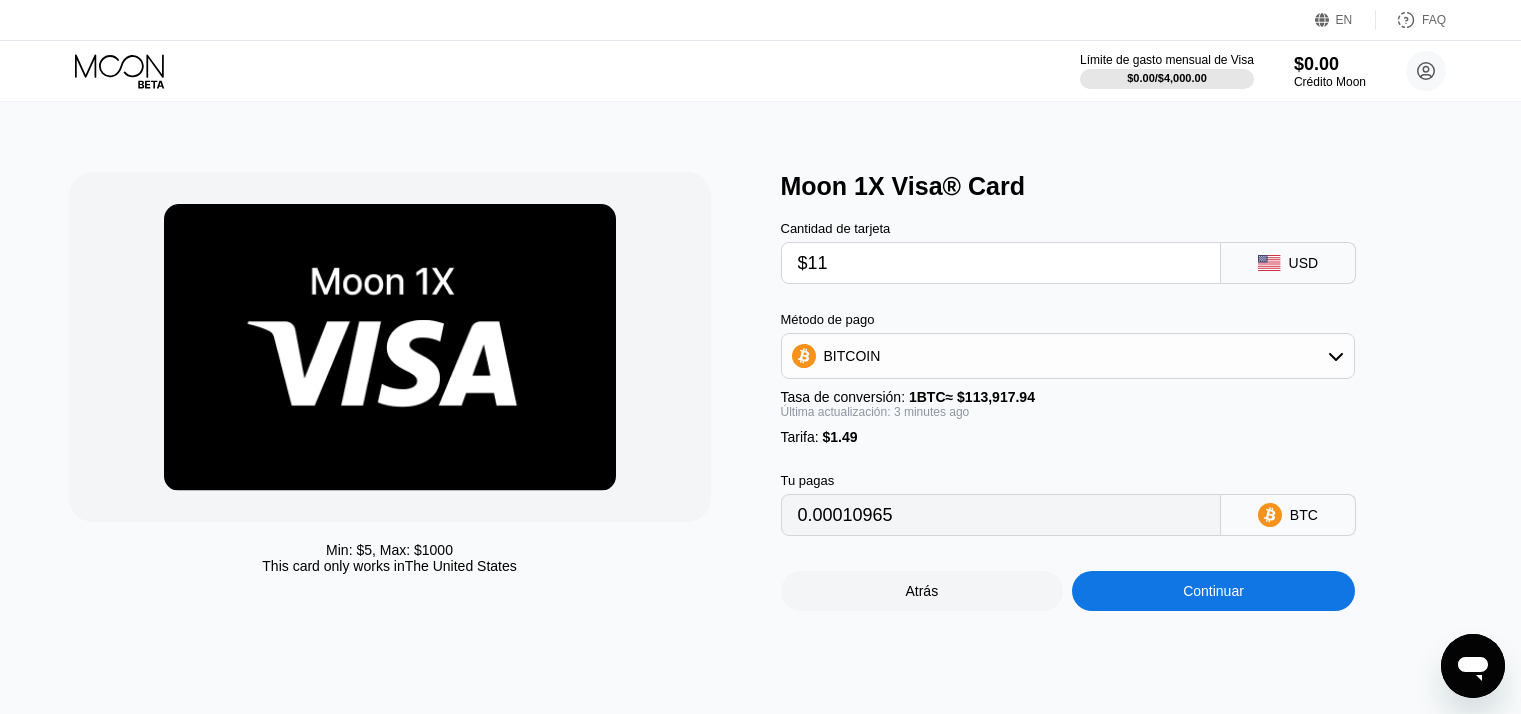 type on "0.00010961" 